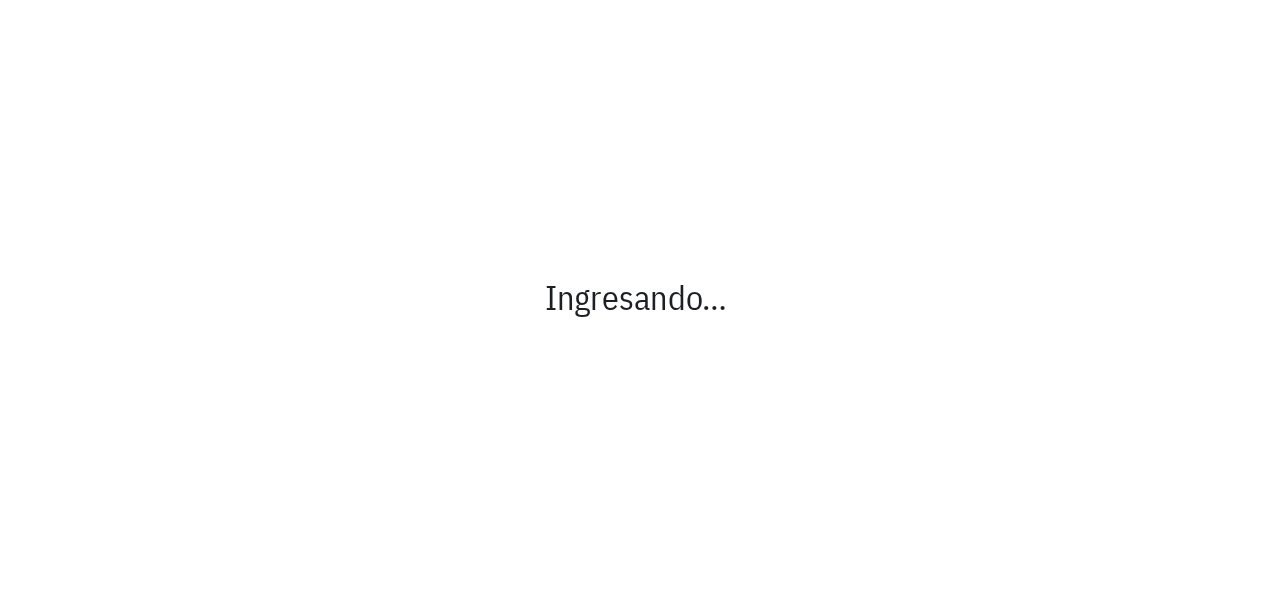 scroll, scrollTop: 0, scrollLeft: 0, axis: both 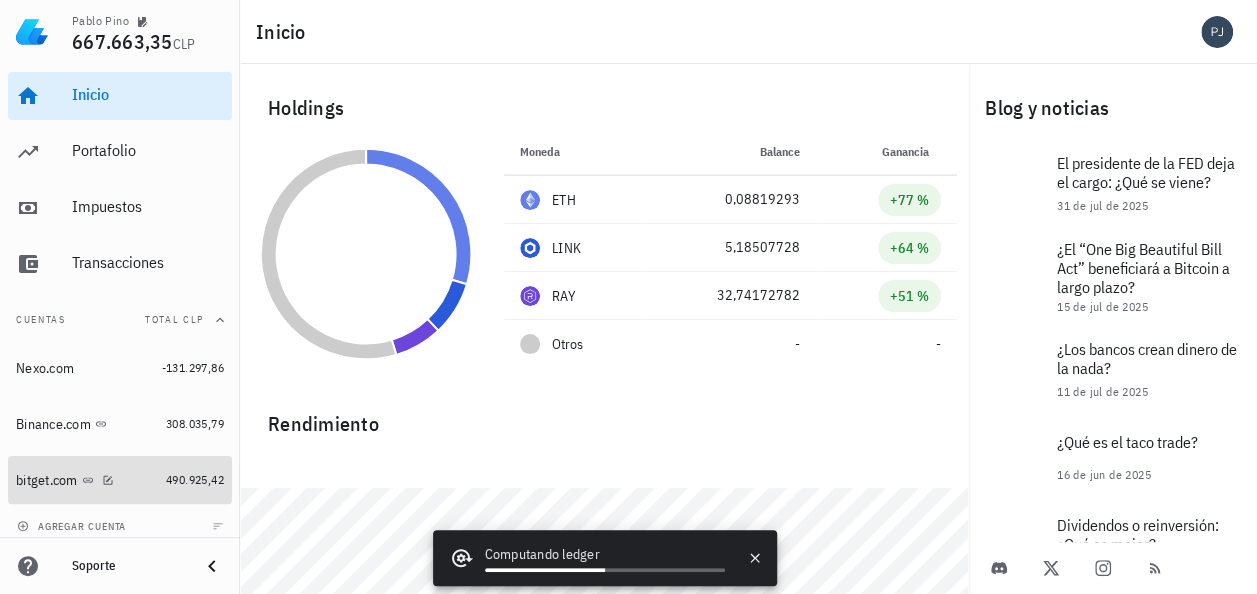 click on "bitget.com" at bounding box center (47, 480) 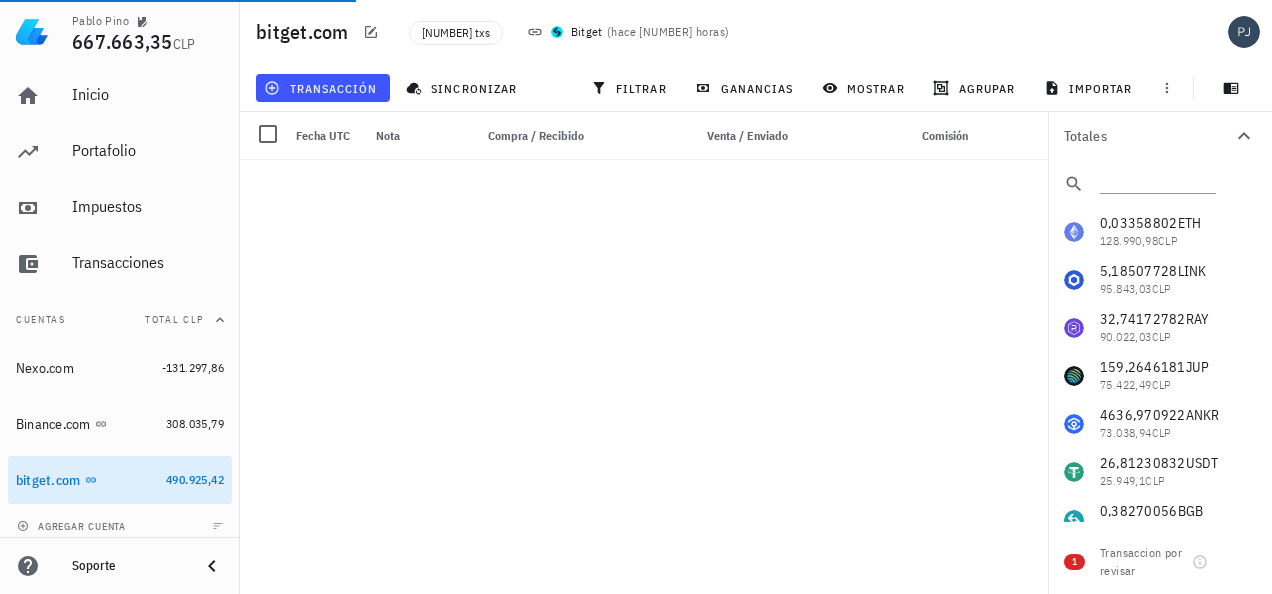 scroll, scrollTop: 0, scrollLeft: 0, axis: both 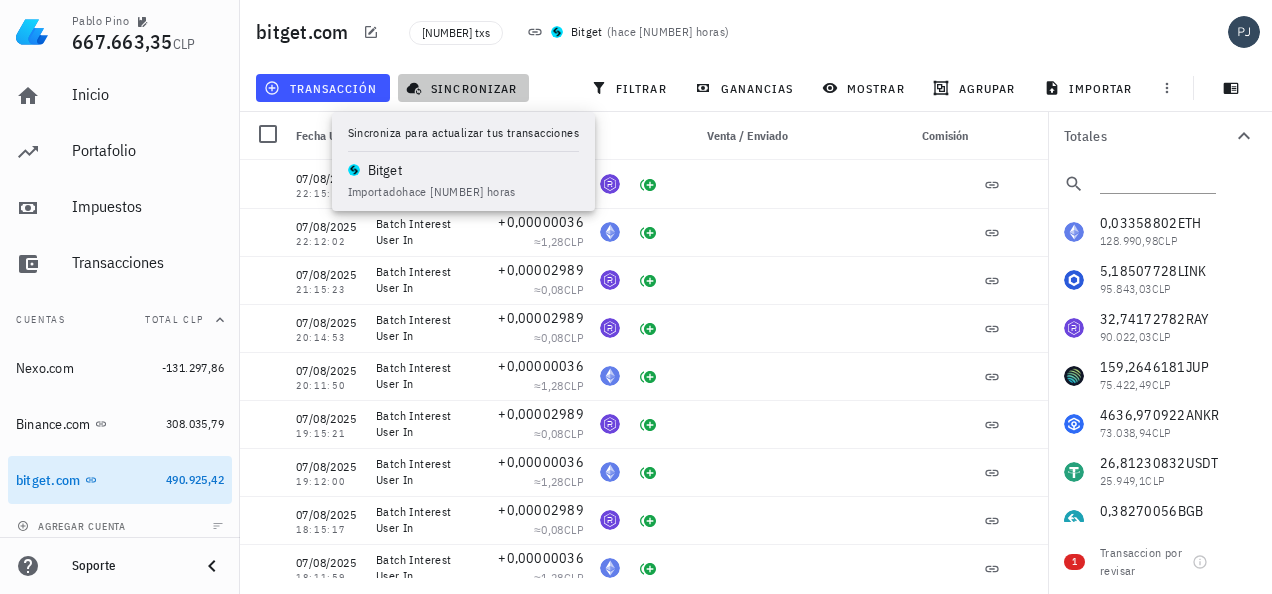click on "sincronizar" at bounding box center [463, 88] 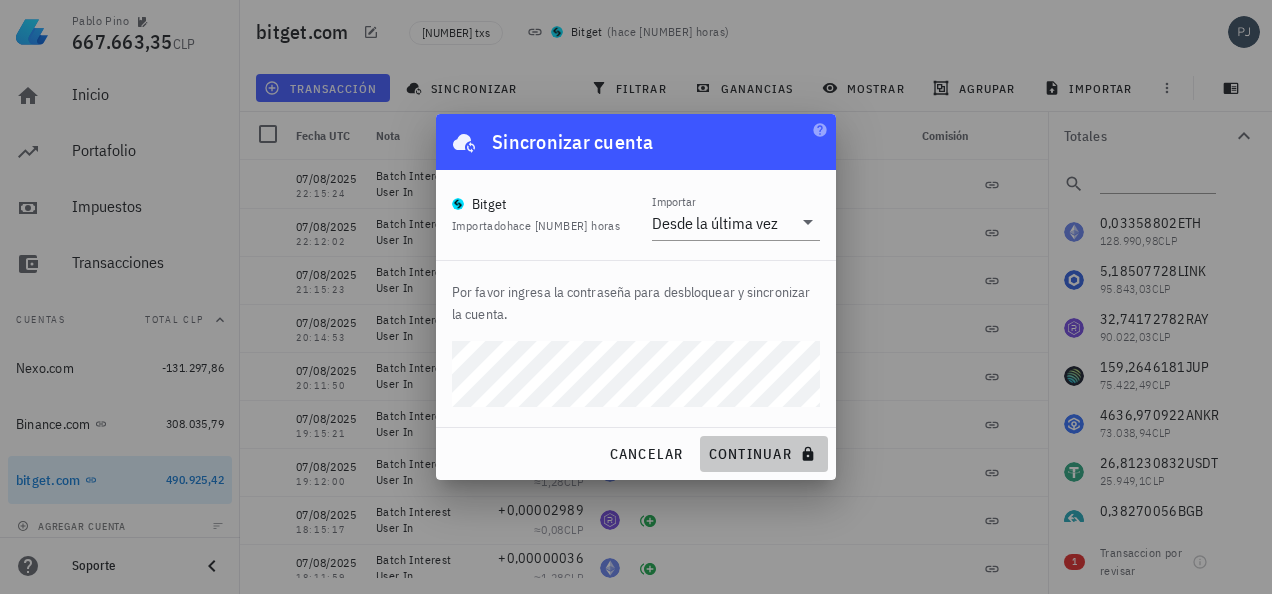 click on "continuar" at bounding box center (764, 454) 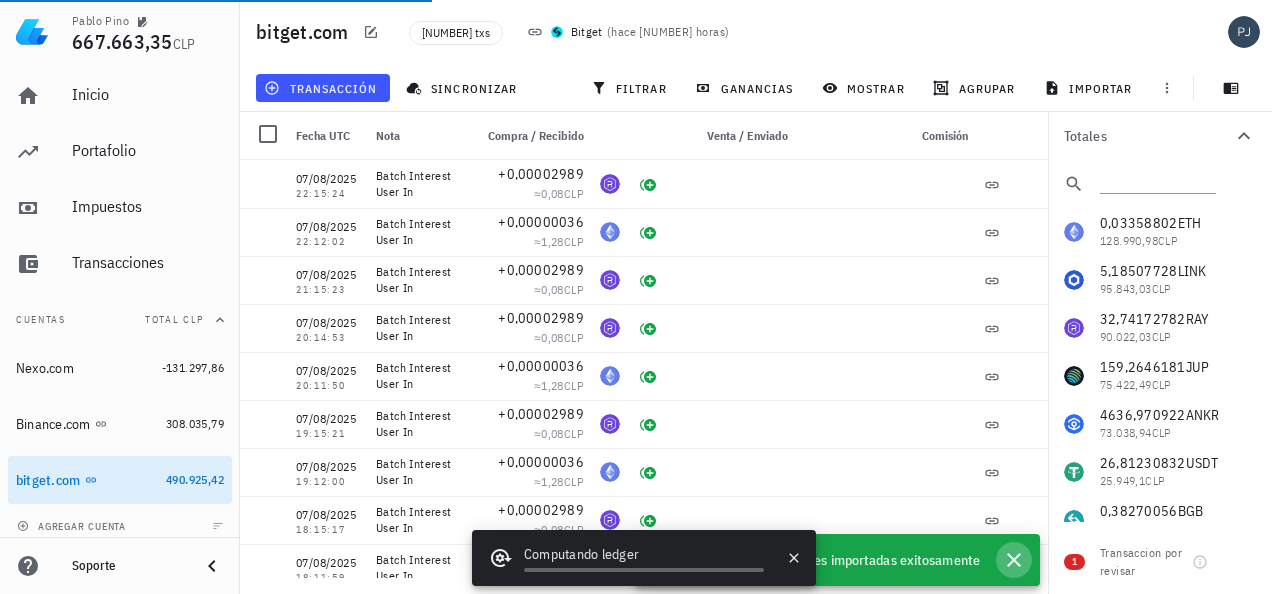 click 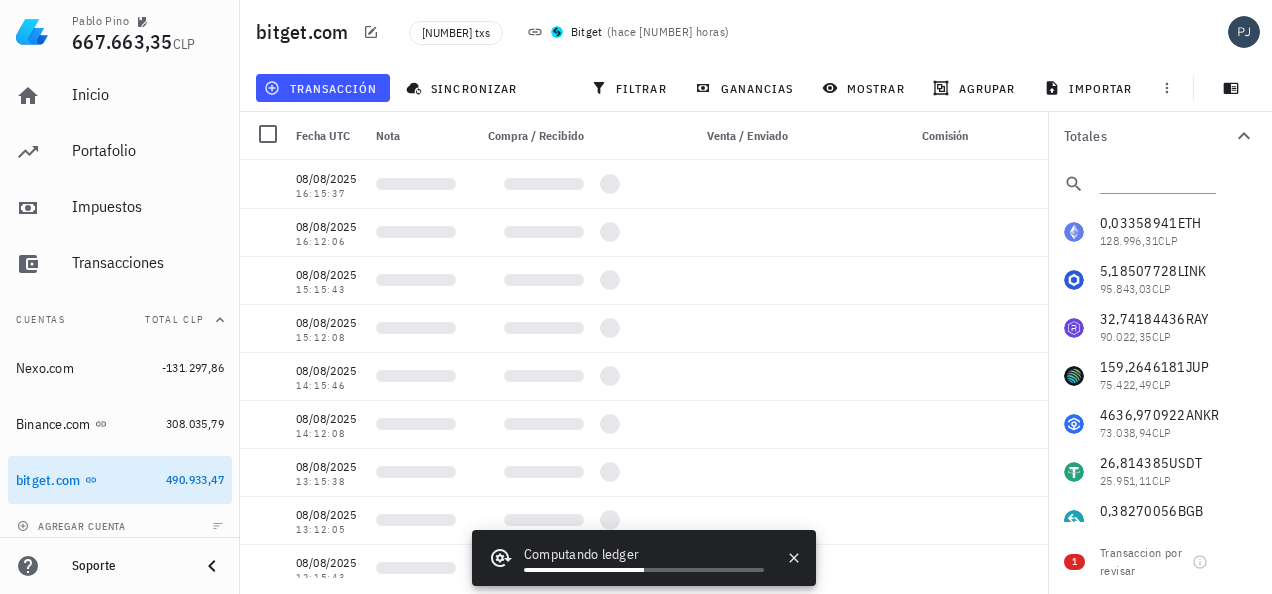 click on "[NUMBER] txs
Bitget   ( hace [NUMBER] horas )" at bounding box center (692, 32) 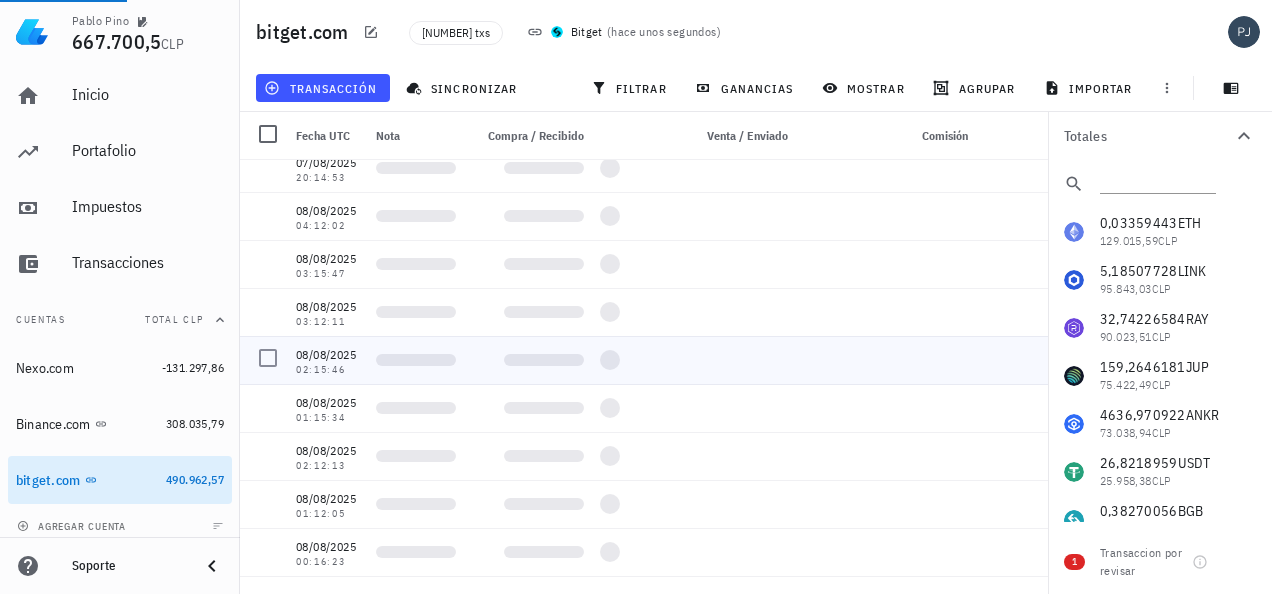 scroll, scrollTop: 0, scrollLeft: 0, axis: both 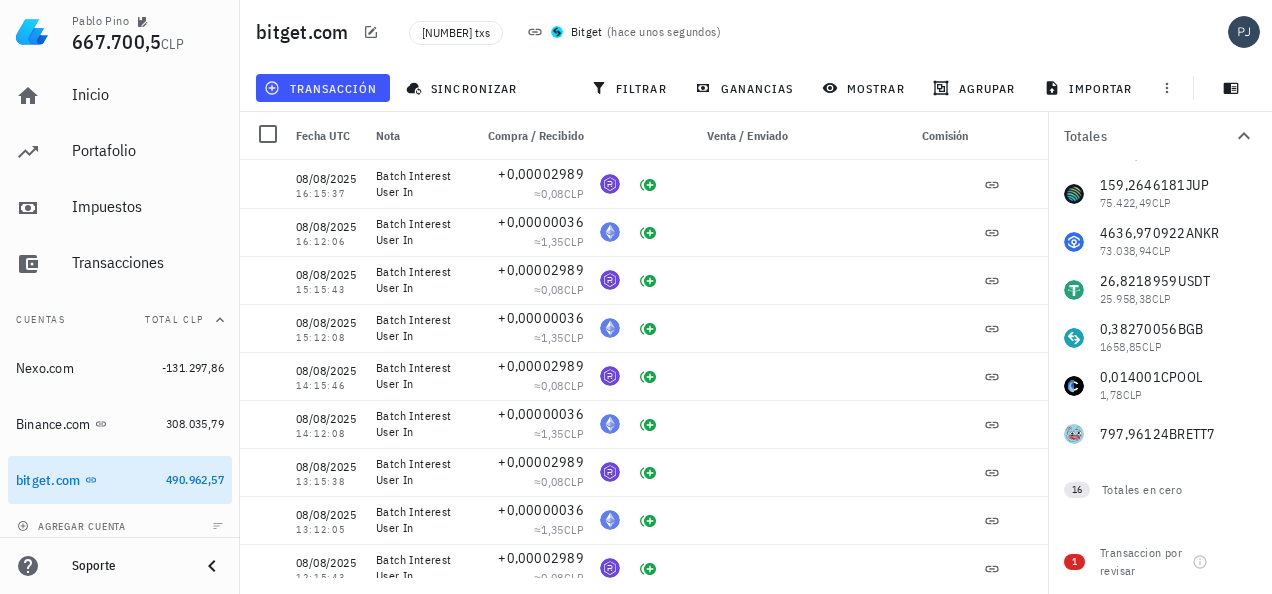 click on "0,03359443  ETH   129.015,59  CLP     5,18507728  LINK   95.843,03  CLP     32,74226584  RAY   90.023,51  CLP     159,2646181  JUP   75.422,49  CLP     4636,970922  ANKR   73.038,94  CLP     26,8218959  USDT   25.958,38  CLP     0,38270056  BGB   1658,85  CLP     0,014001  CPOOL   1,78  CLP     0  ANI   0  CLP     0  PYR   0  CLP     0  SOL   0  CLP     0  WEN   0  CLP     0  MANA   0  CLP     0  ONDO   0  CLP     0  SAND   0  CLP     0  USDC   0  CLP     0  AI16Z   0  CLP     0  BILLY   0  CLP     0  BRETT   0  CLP     0  ORDER   0  CLP     0  SUSHI   0  CLP     0  ISLAND   0  CLP     0  VIRTUAL   0  CLP     797,96124  BRETT7       0  NEIROETH" at bounding box center [1160, 242] 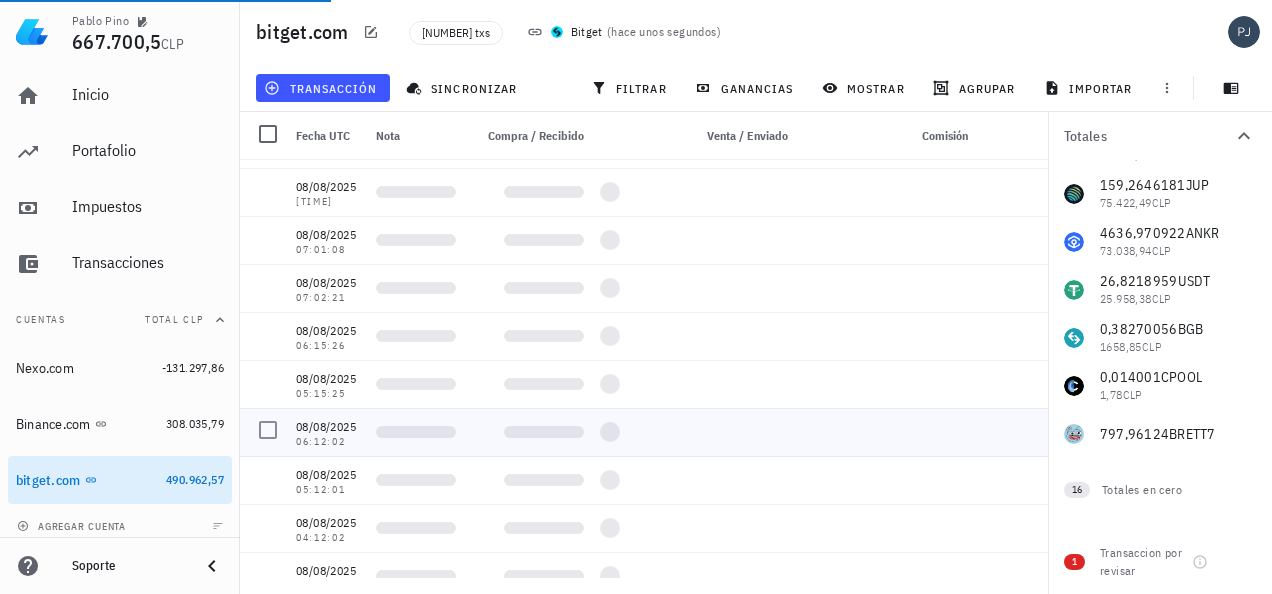scroll, scrollTop: 0, scrollLeft: 0, axis: both 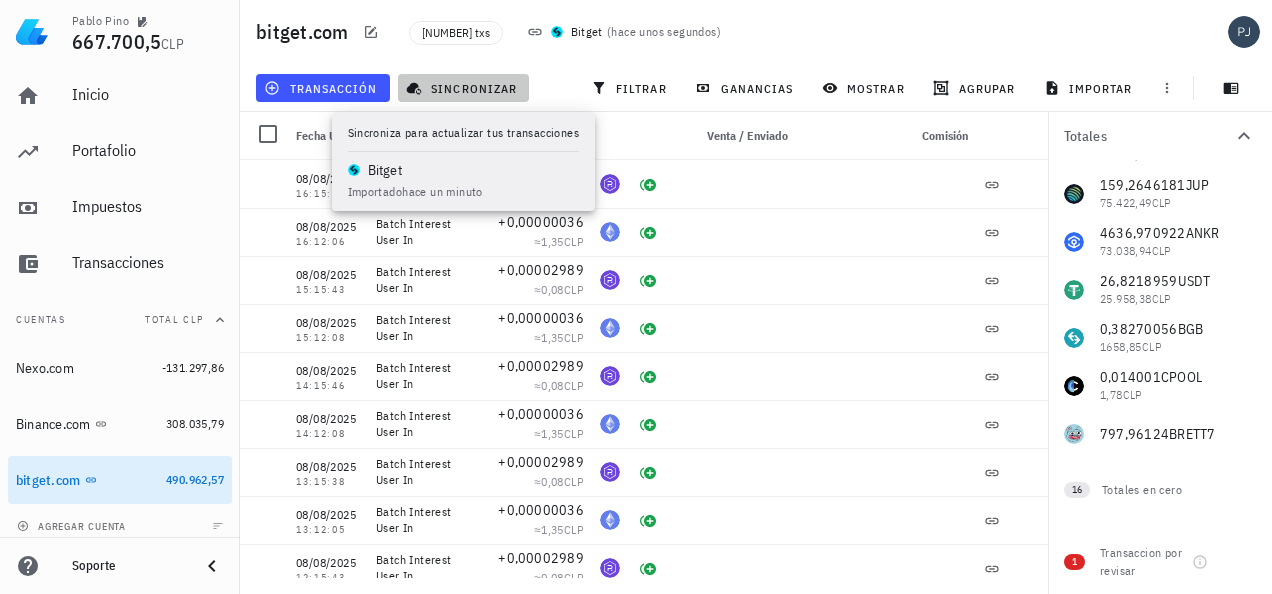 click on "sincronizar" at bounding box center [463, 88] 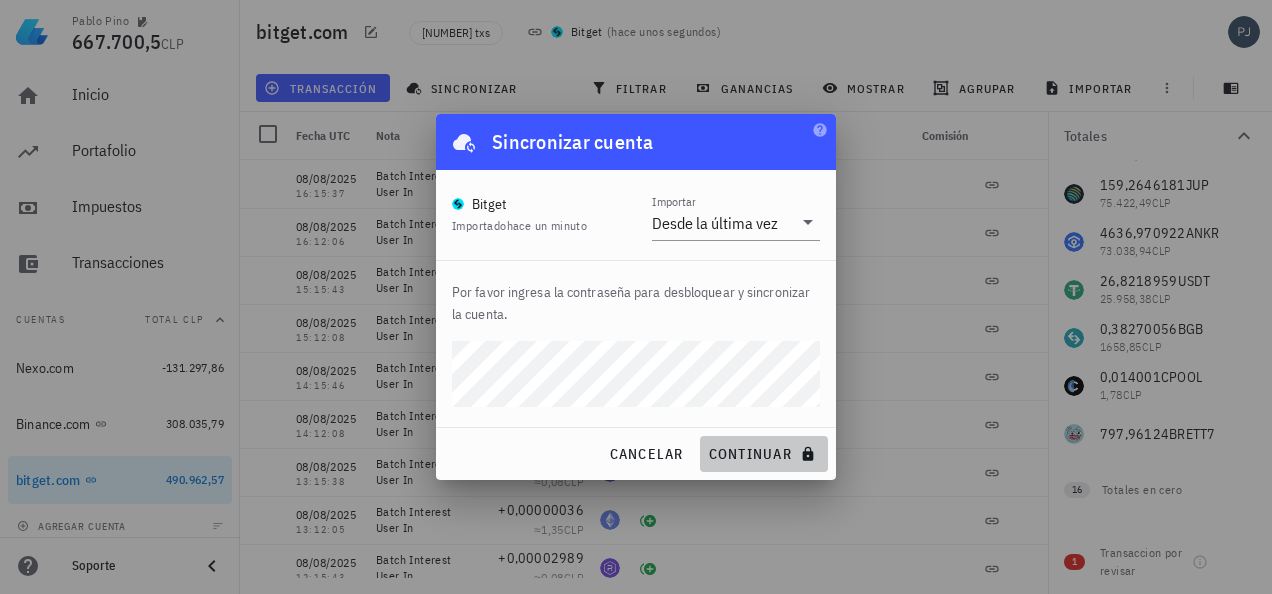 click on "continuar" at bounding box center [764, 454] 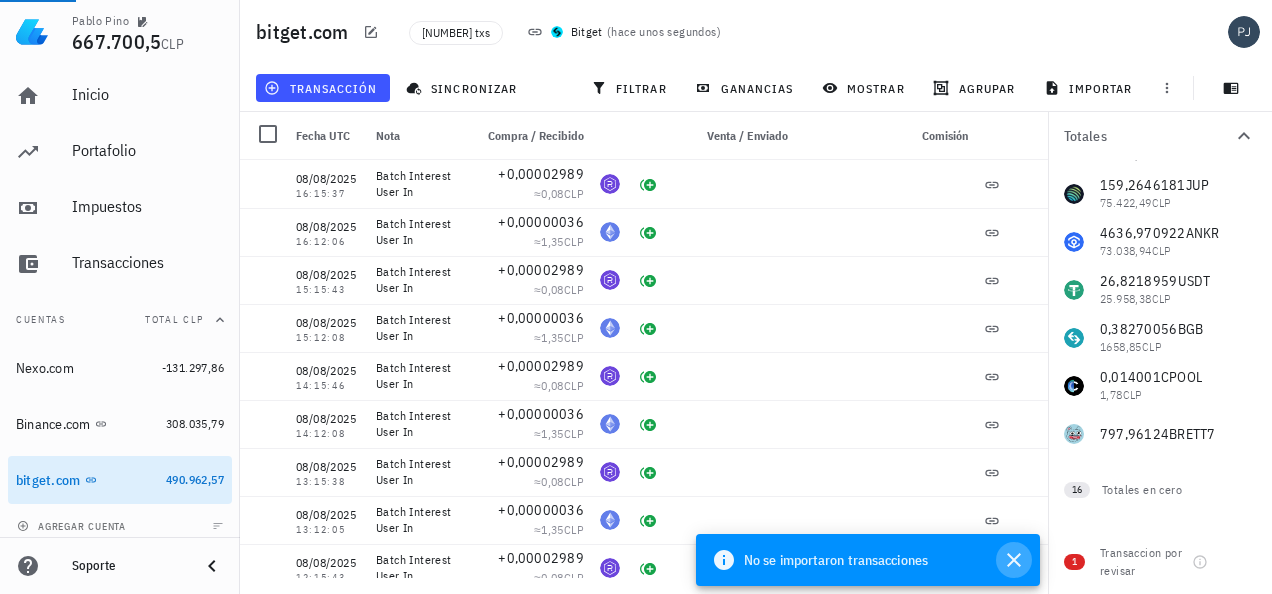 click 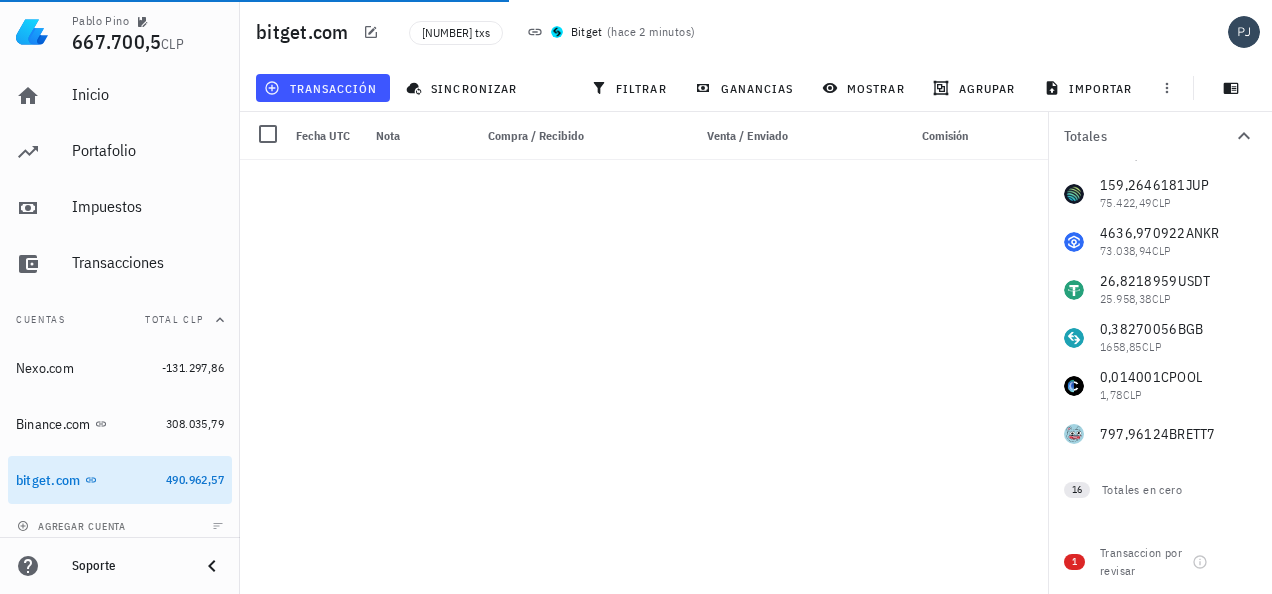 scroll, scrollTop: 5400, scrollLeft: 0, axis: vertical 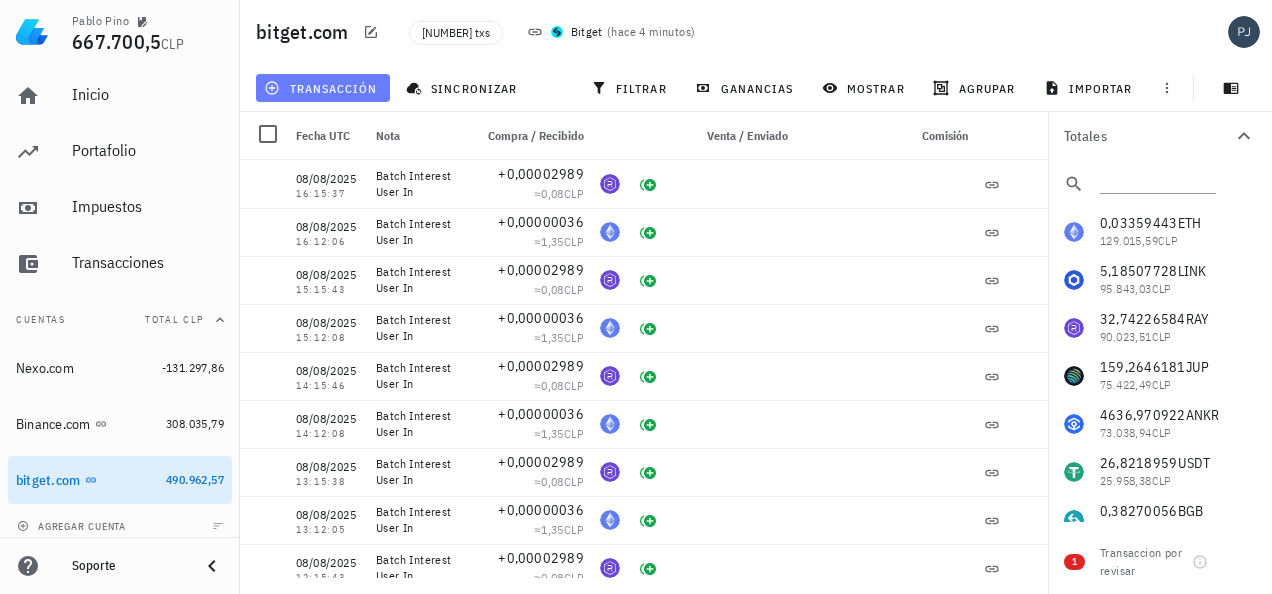 click on "transacción" at bounding box center (322, 88) 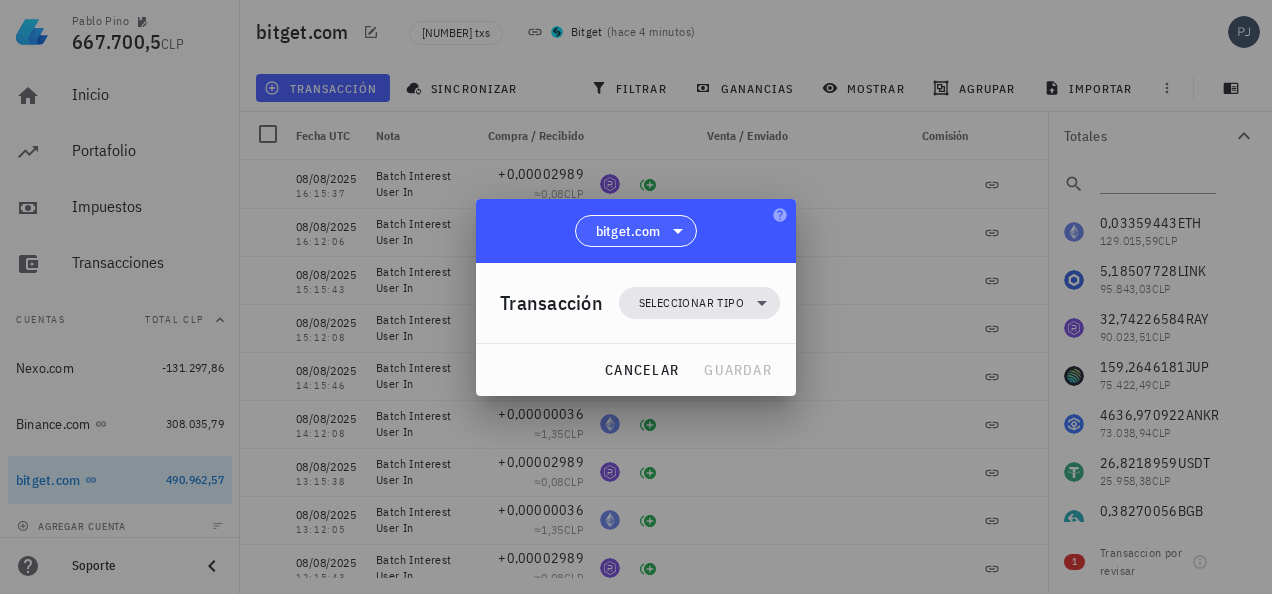 click on "bitget.com" at bounding box center [628, 231] 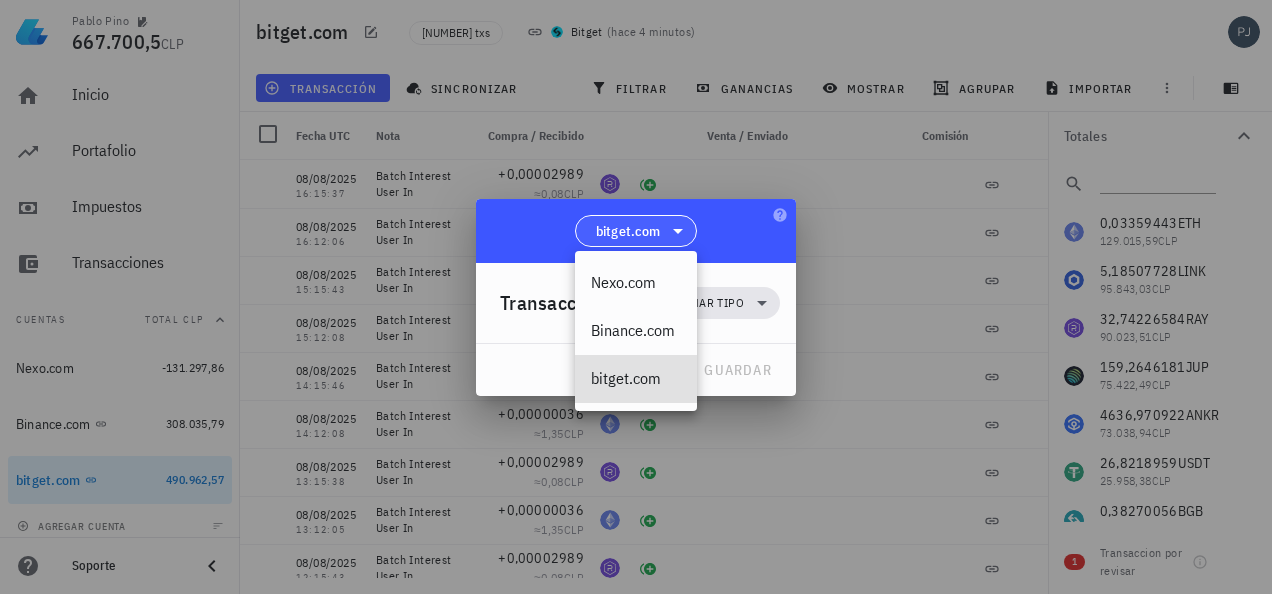 click on "bitget.com" at bounding box center (628, 231) 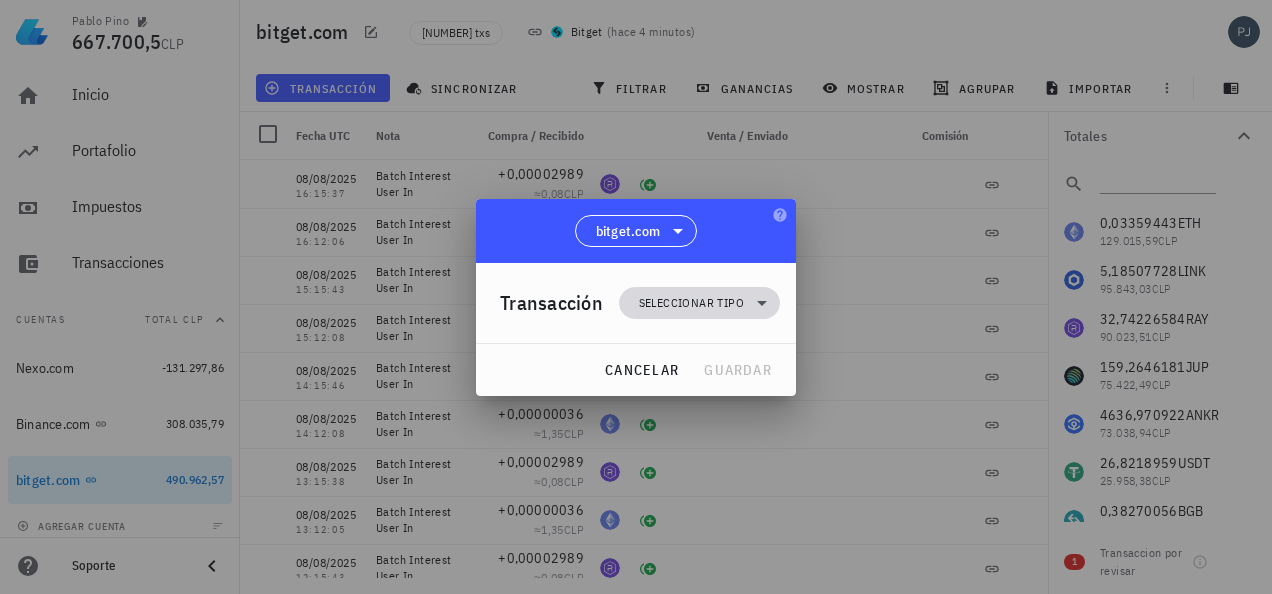 click on "Seleccionar tipo" at bounding box center (691, 303) 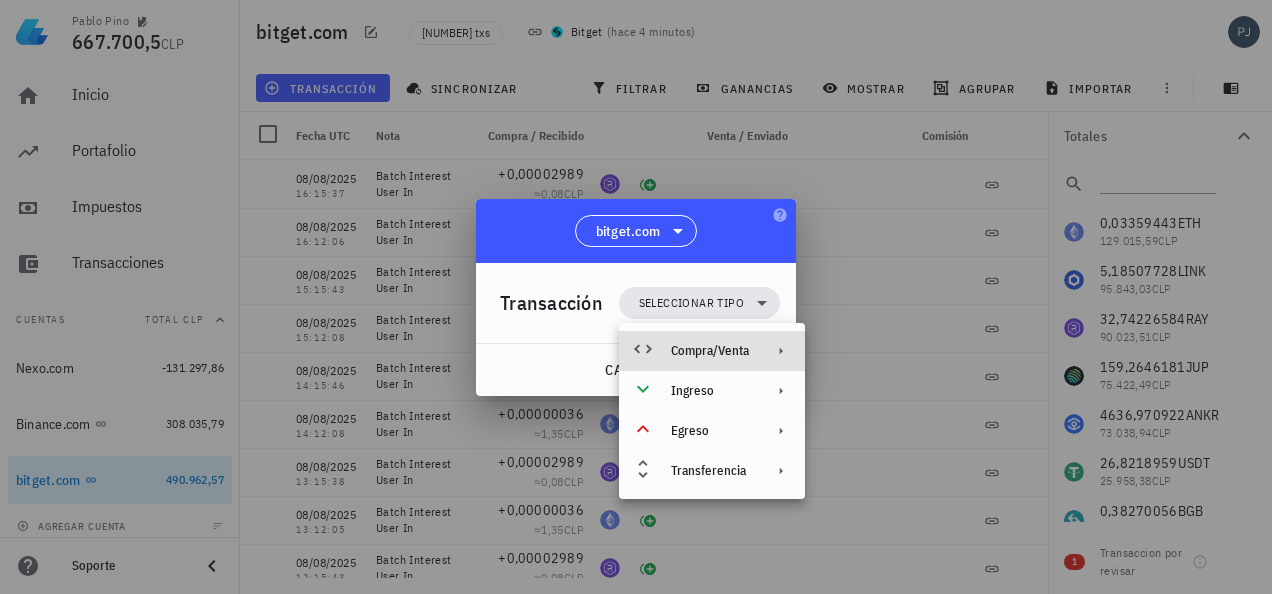 click on "Compra/Venta" at bounding box center (710, 351) 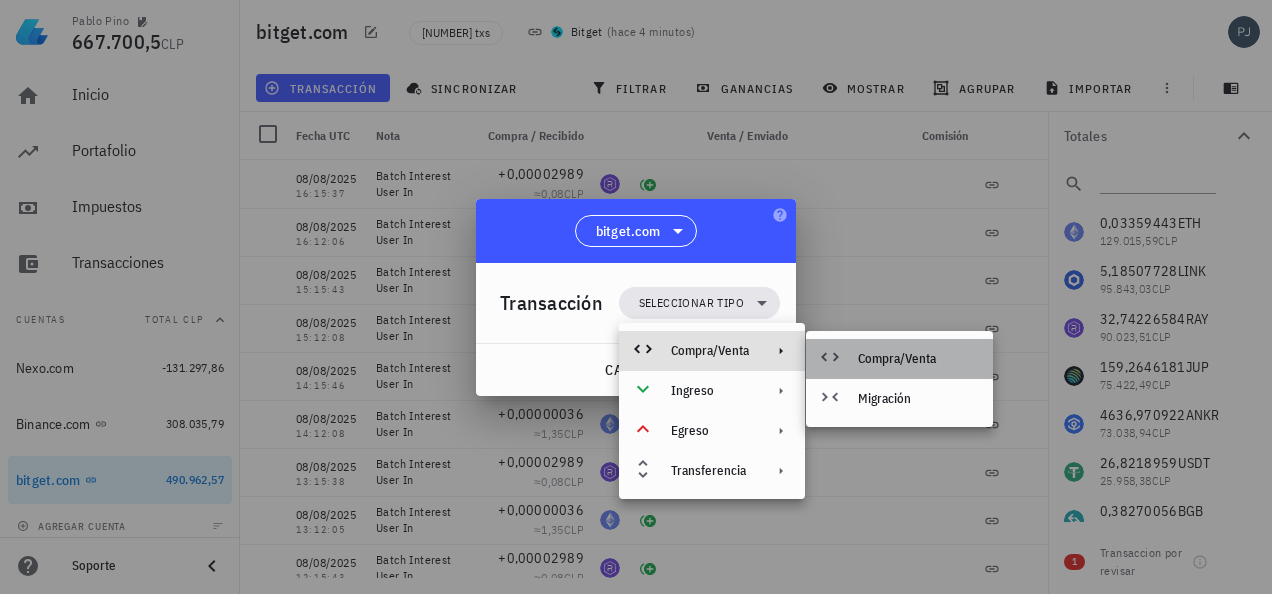 click on "Compra/Venta" at bounding box center (917, 359) 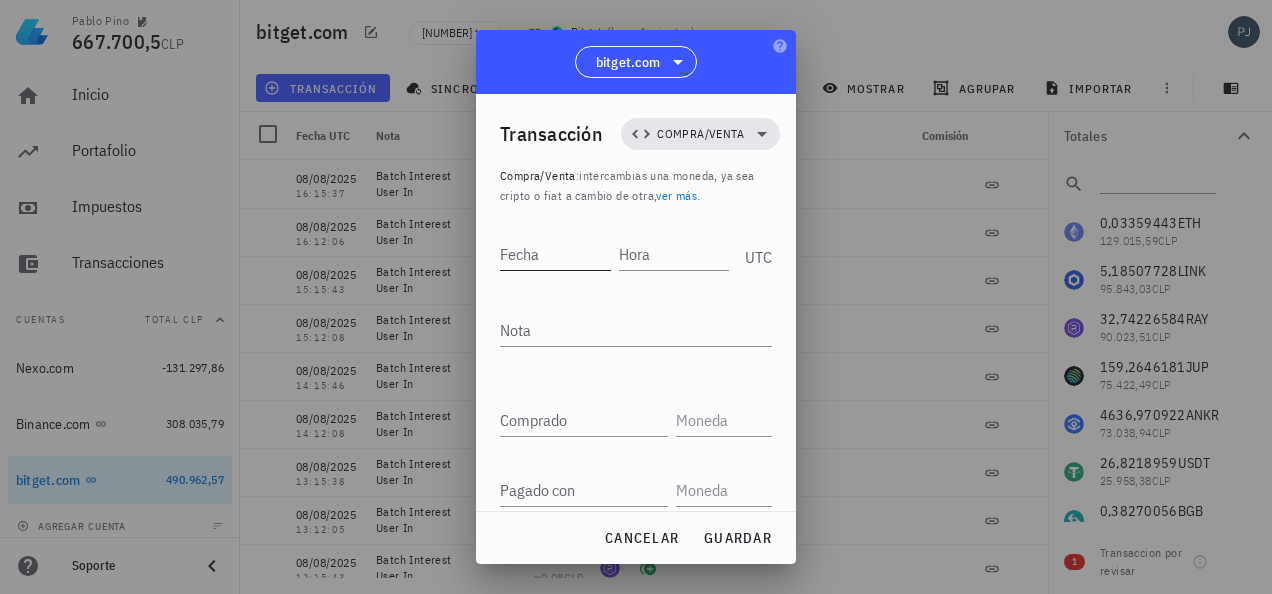 click on "Fecha" at bounding box center [555, 254] 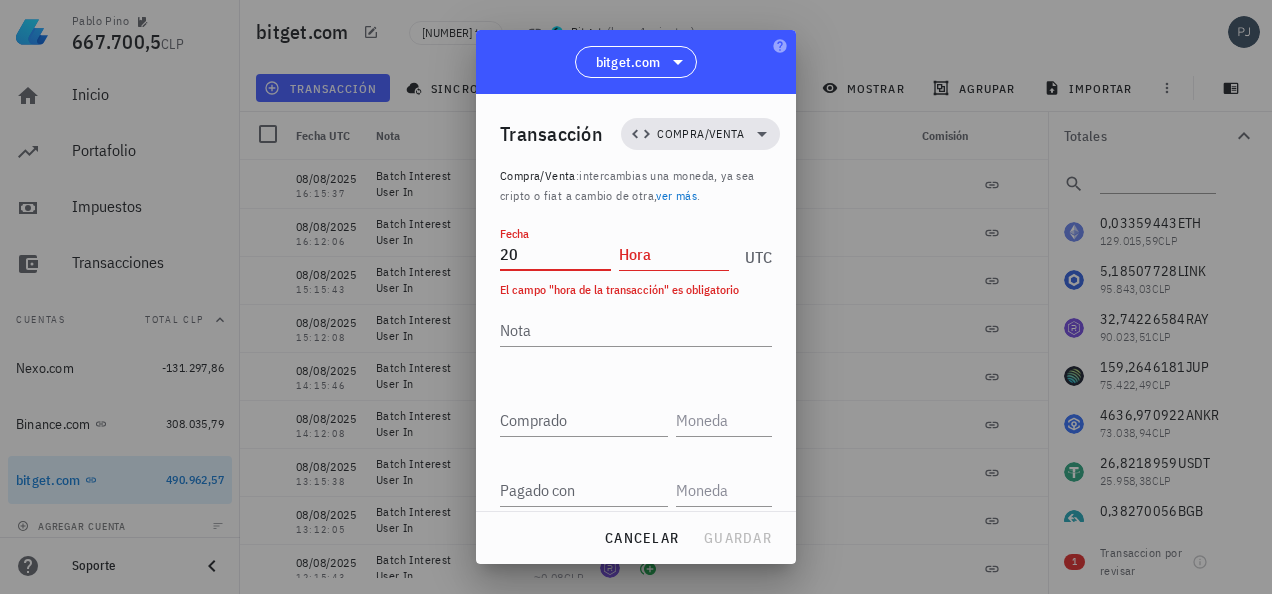 type on "2" 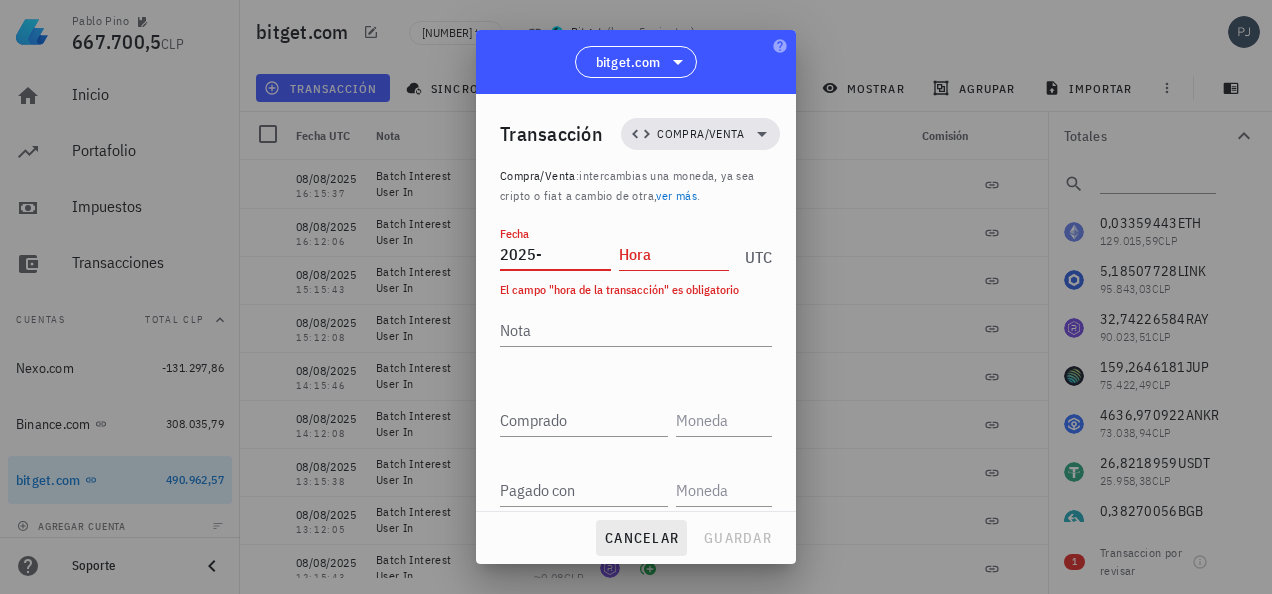 type on "2025-" 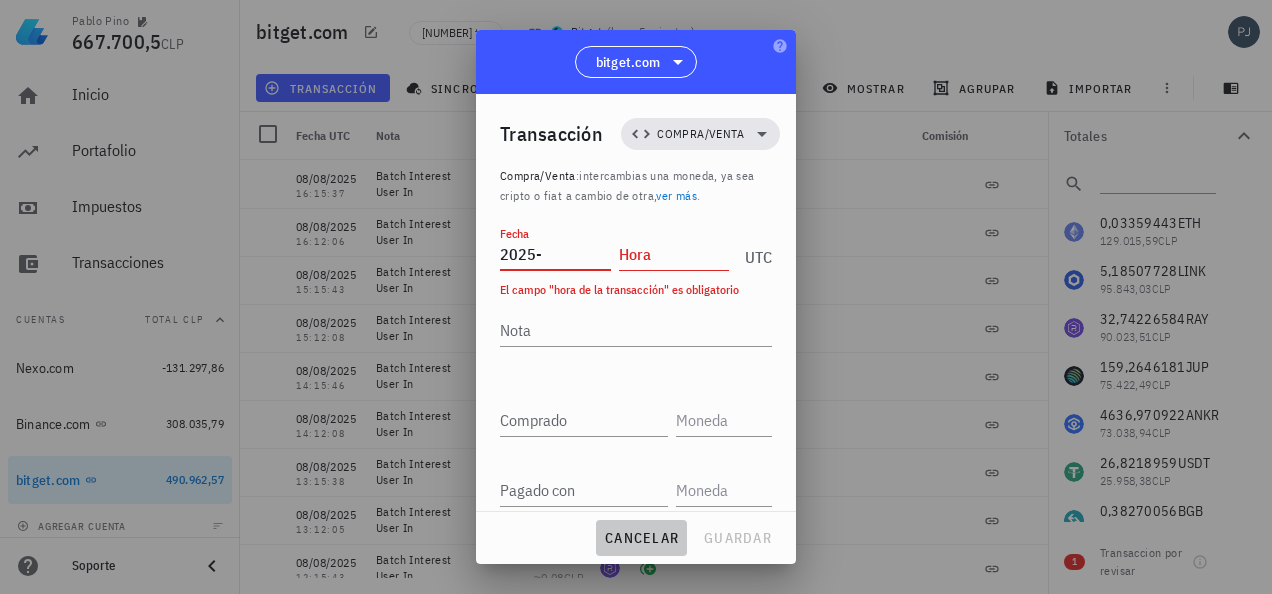 click on "cancelar" at bounding box center (641, 538) 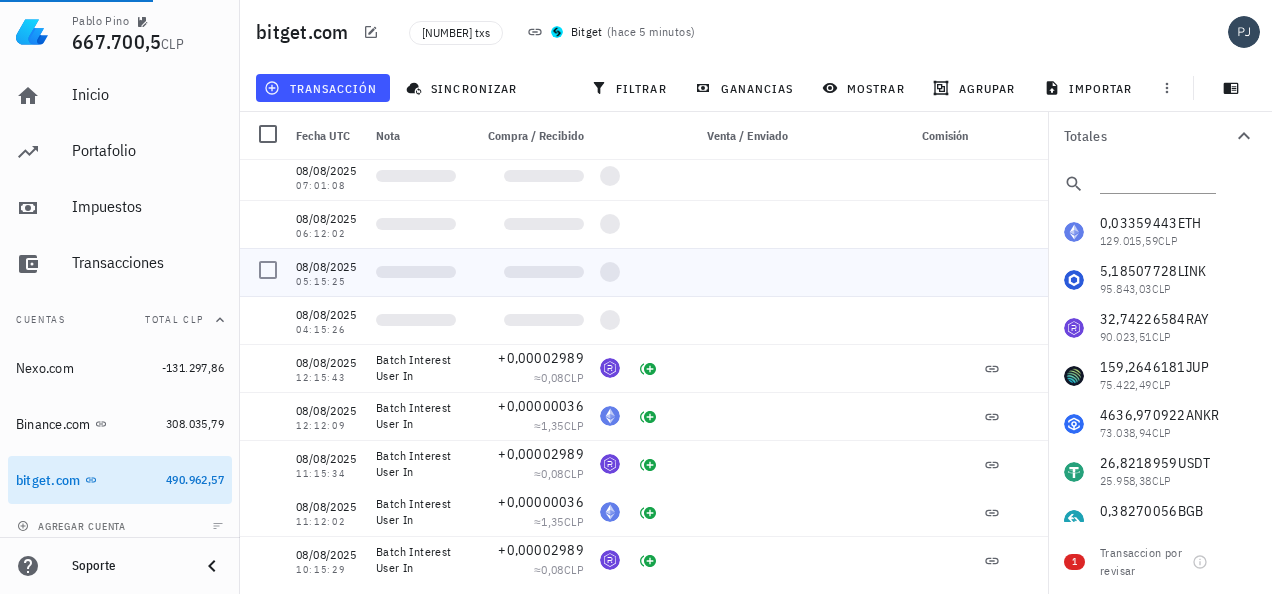 scroll, scrollTop: 0, scrollLeft: 0, axis: both 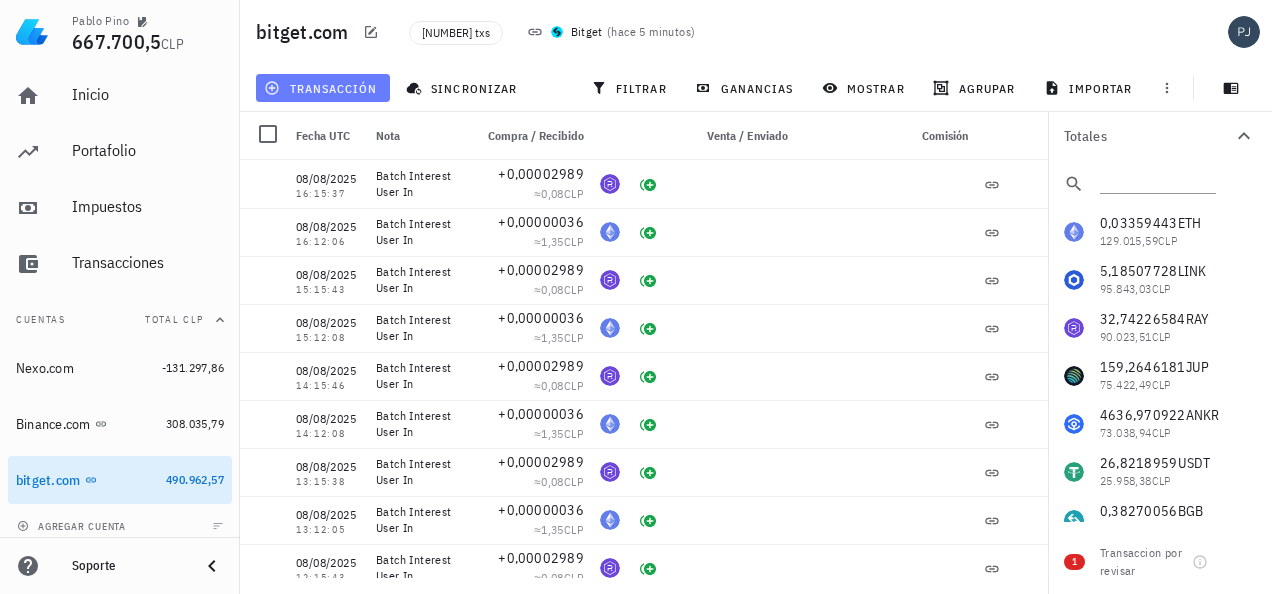 click on "transacción" at bounding box center [323, 88] 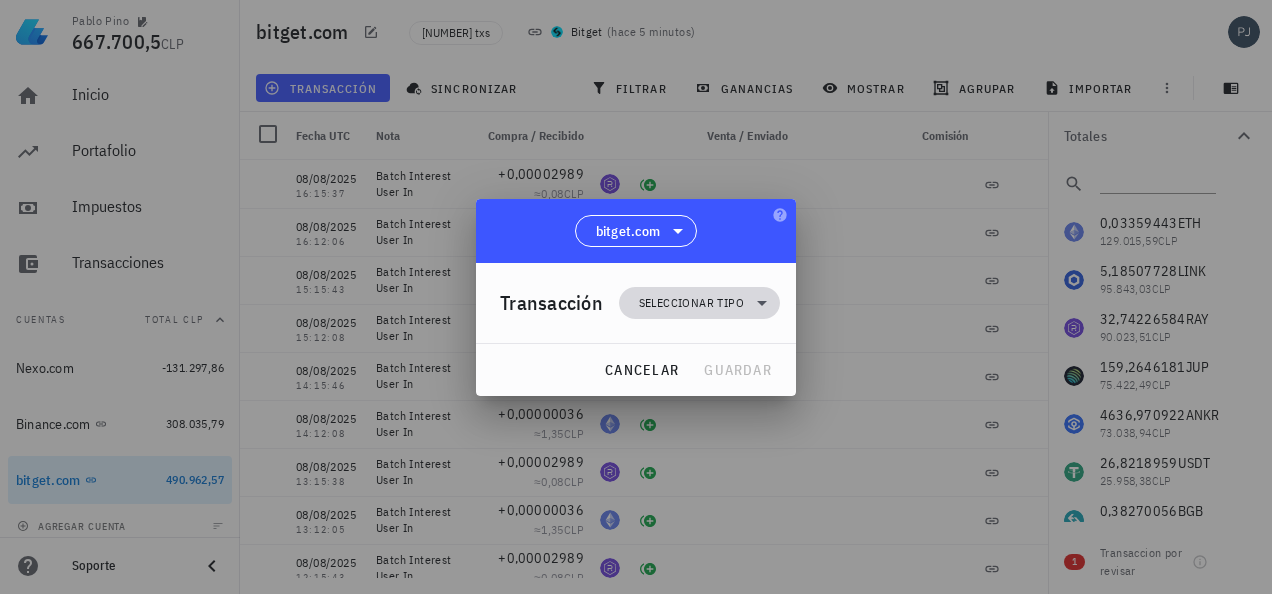click on "Seleccionar tipo" at bounding box center (691, 303) 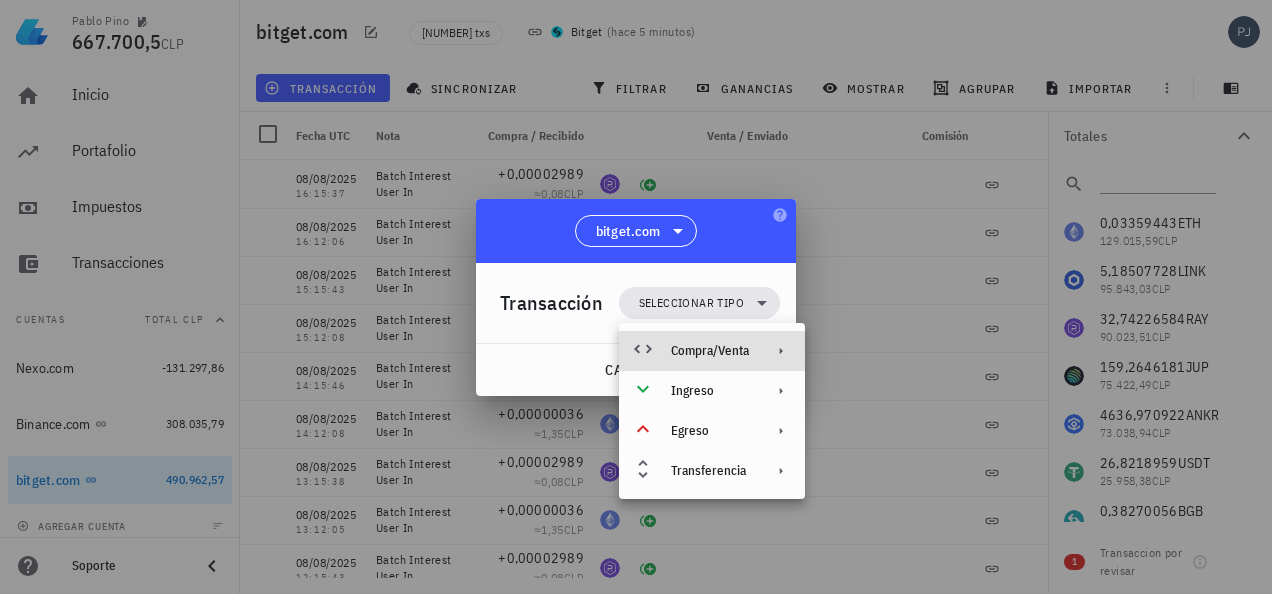 click on "Compra/Venta" at bounding box center [710, 351] 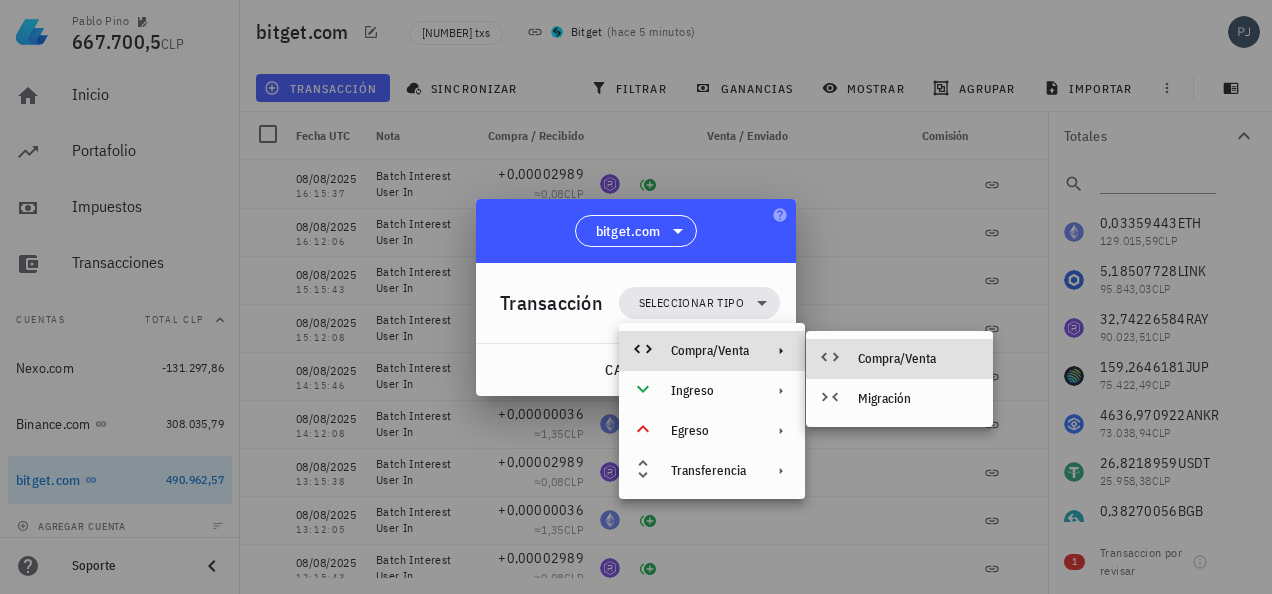 click on "Compra/Venta" at bounding box center (917, 359) 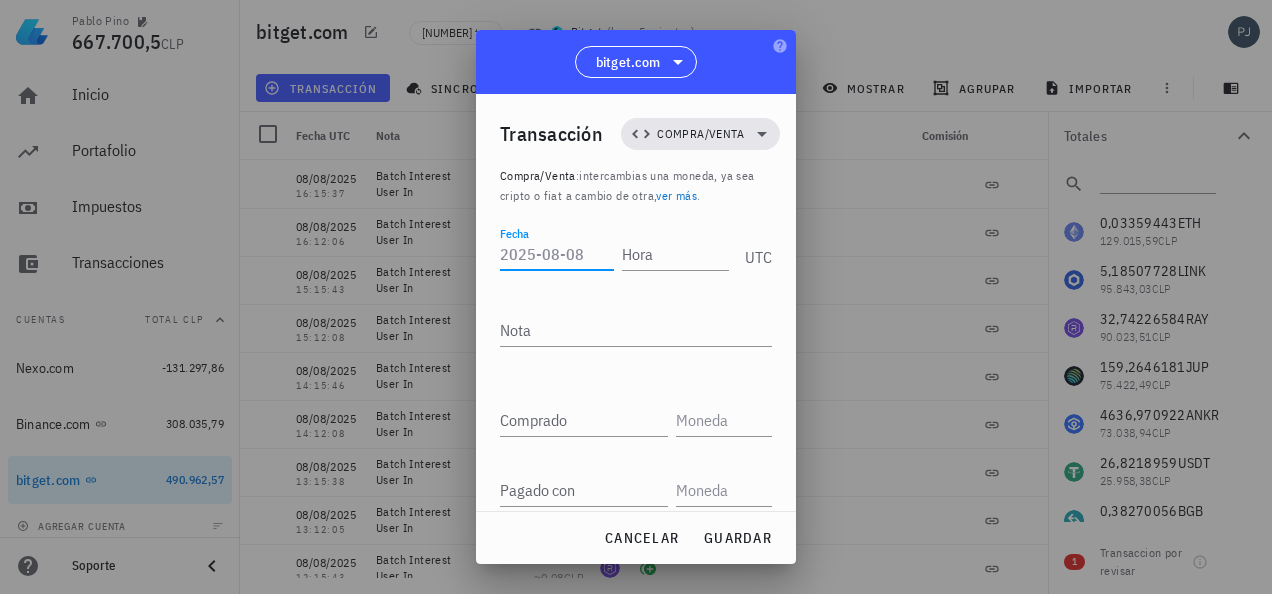 click on "Fecha" at bounding box center (557, 254) 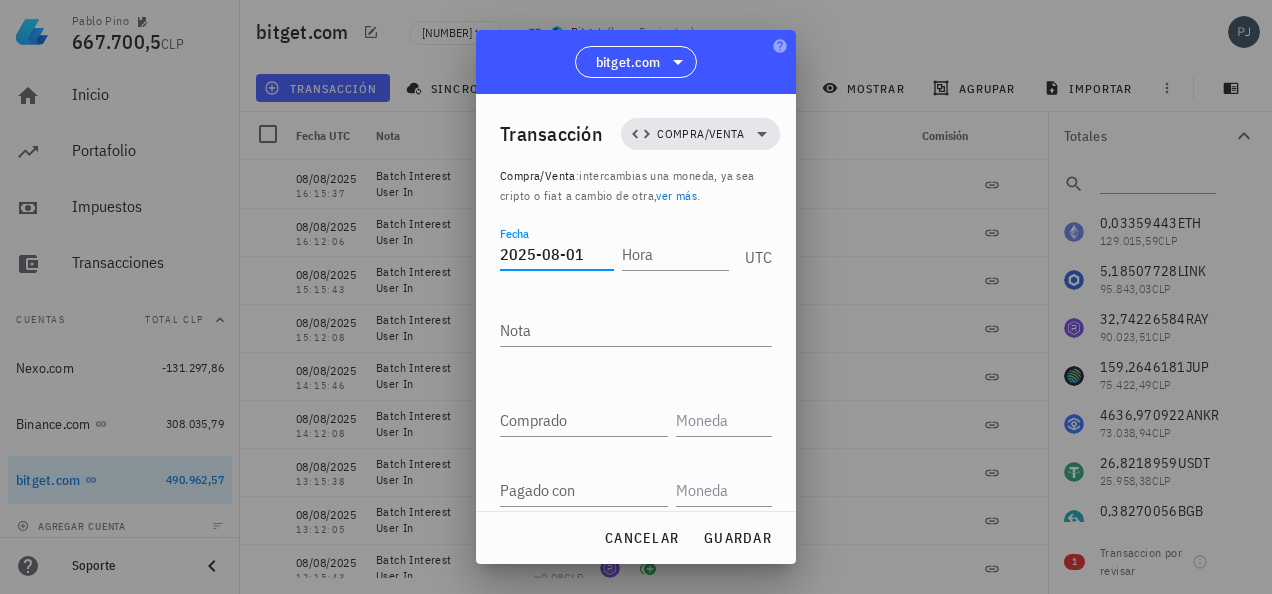 type on "2025-08-01" 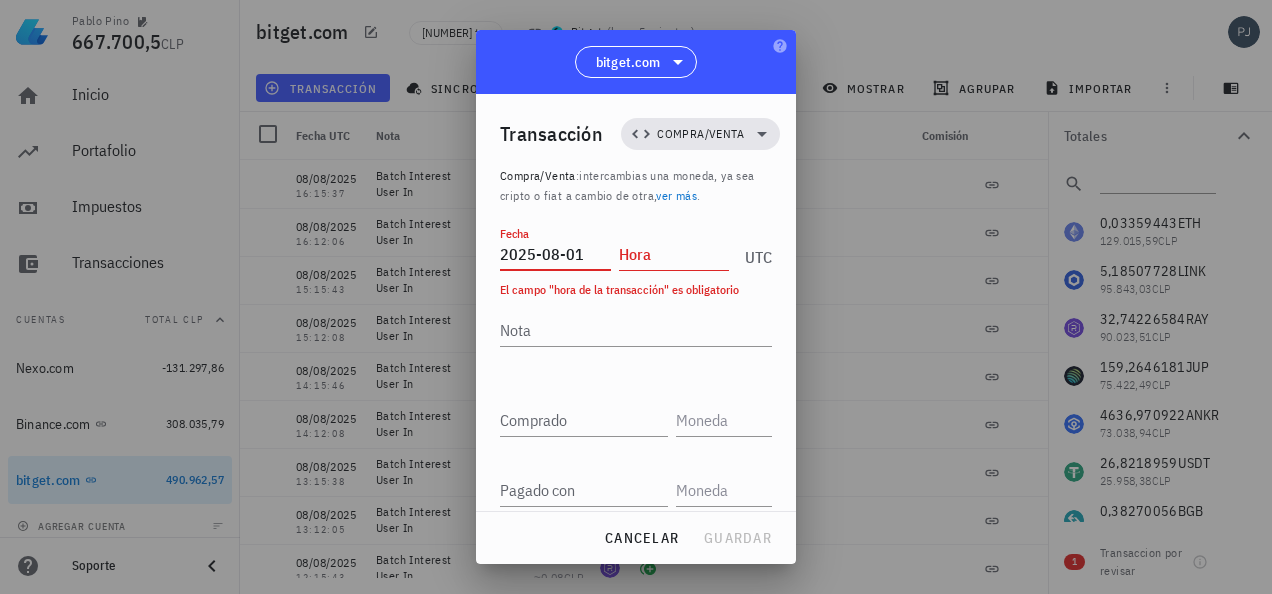 click on "Hora" at bounding box center (674, 254) 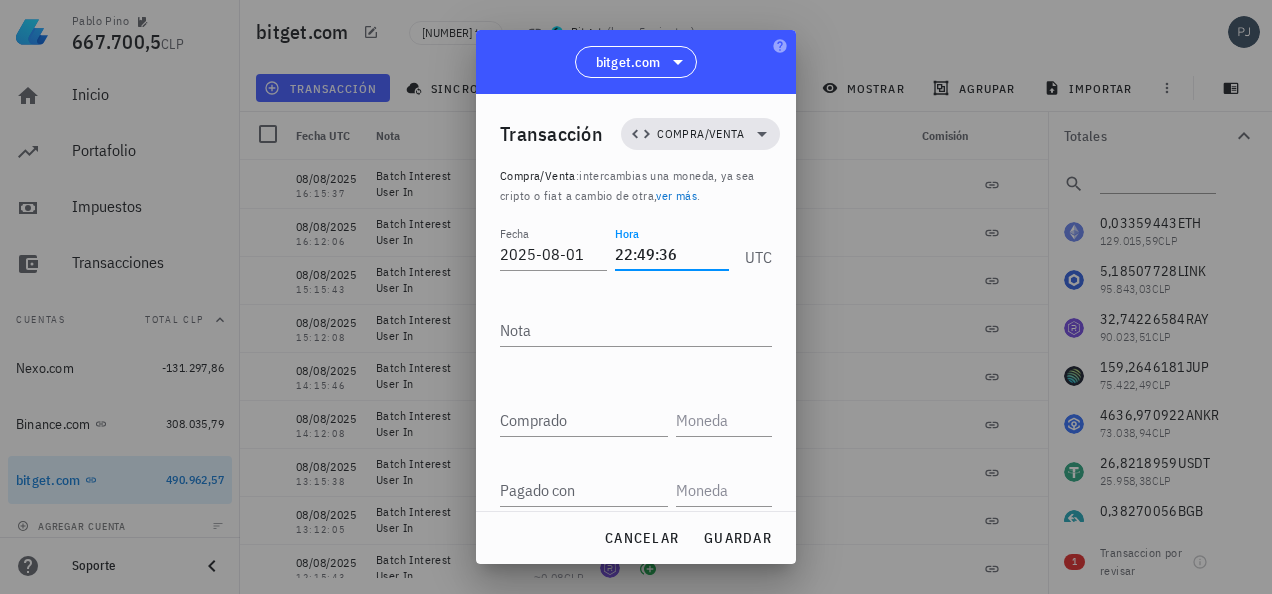 click on "22:49:36" at bounding box center (672, 254) 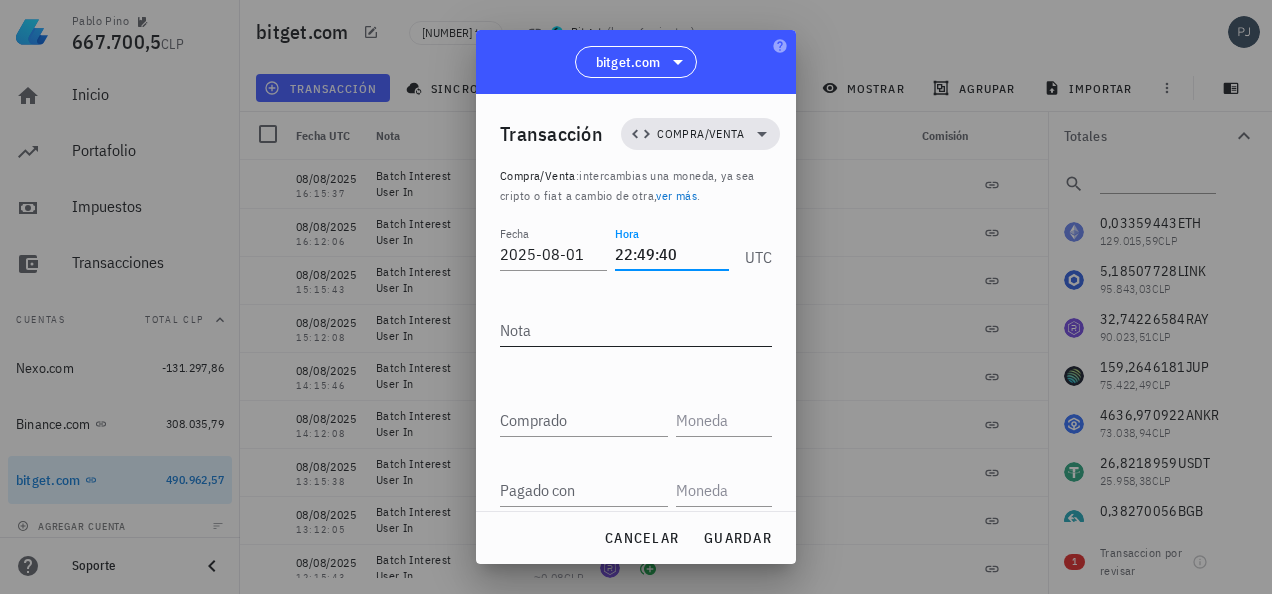 type on "22:49:40" 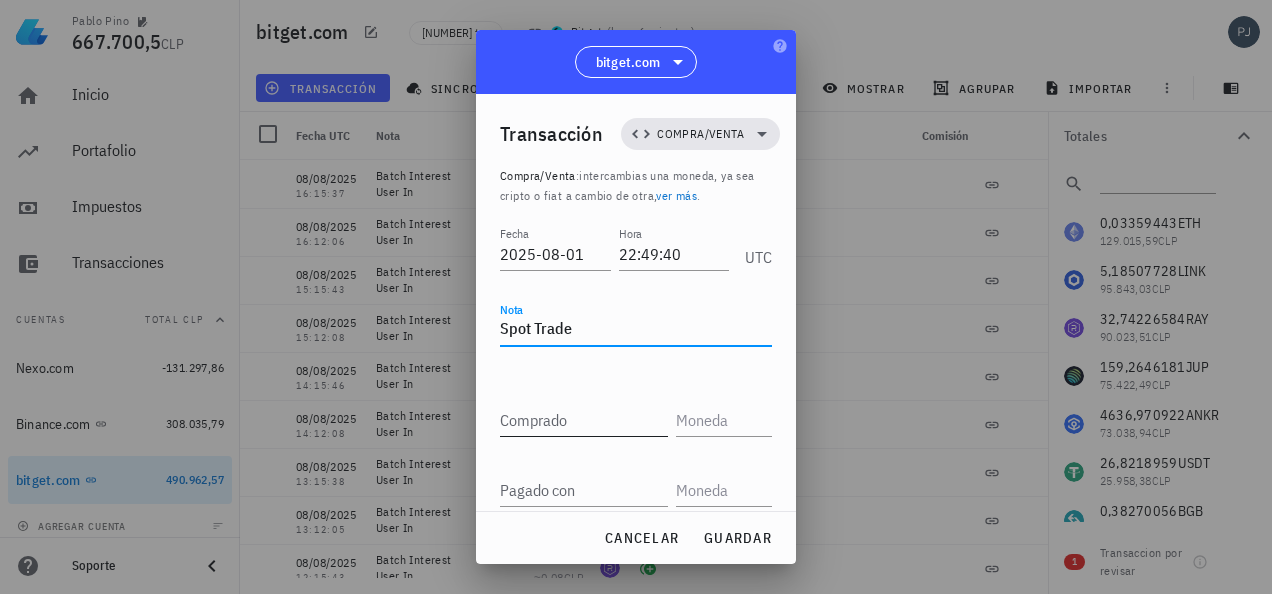 type on "Spot Trade" 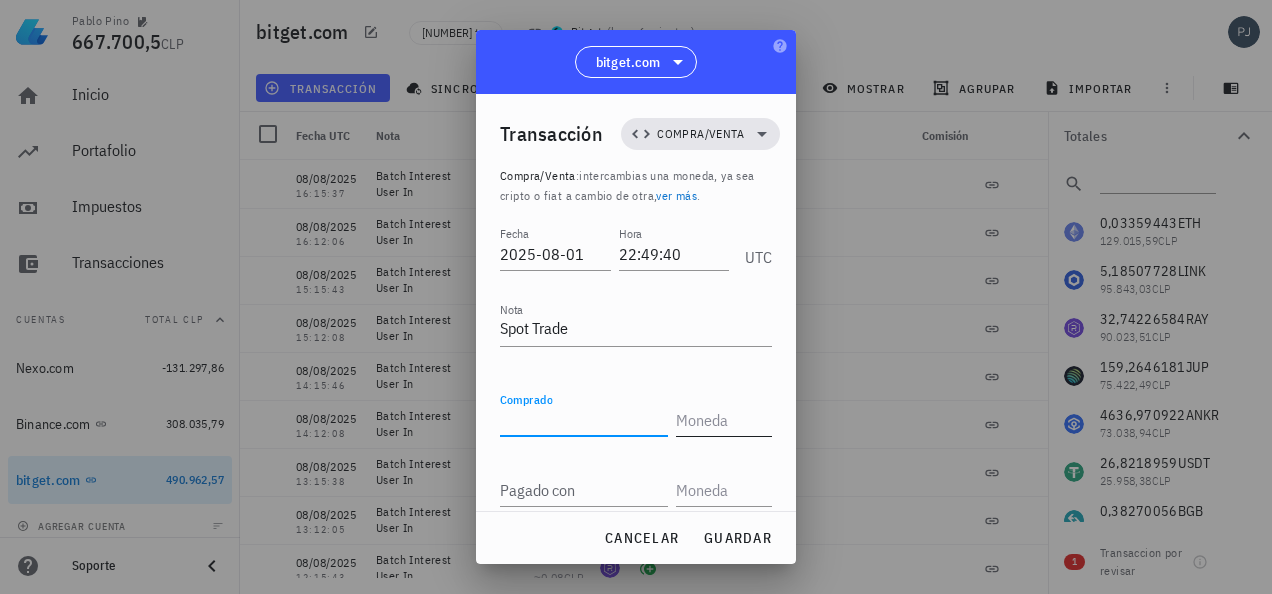 click at bounding box center (722, 420) 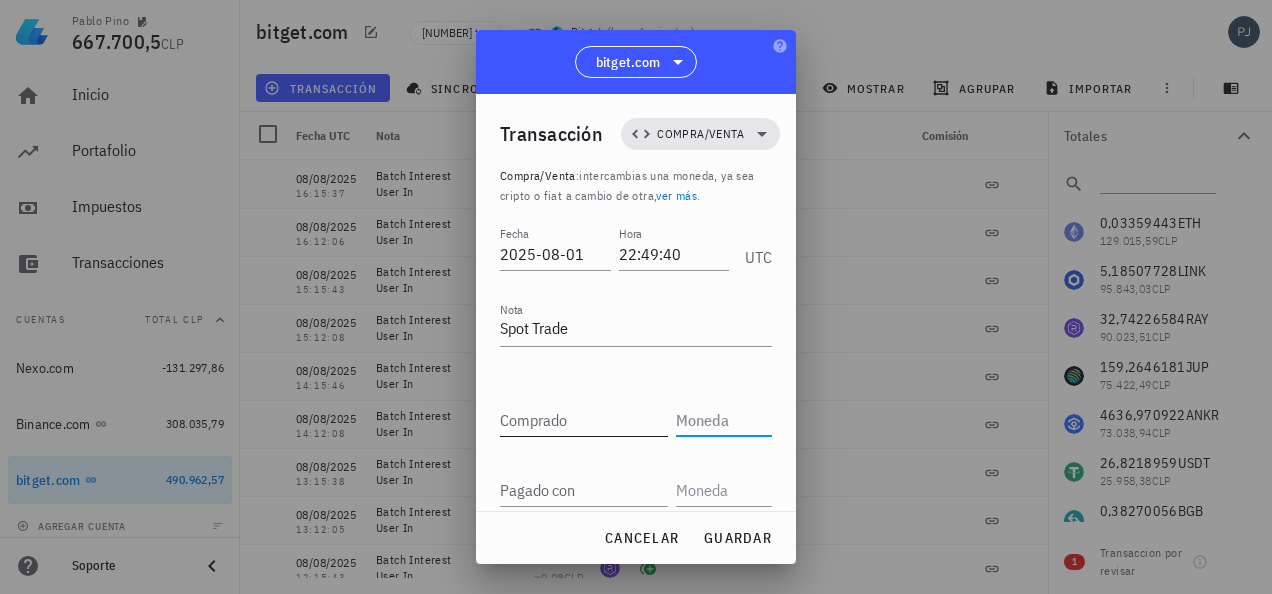 scroll, scrollTop: 100, scrollLeft: 0, axis: vertical 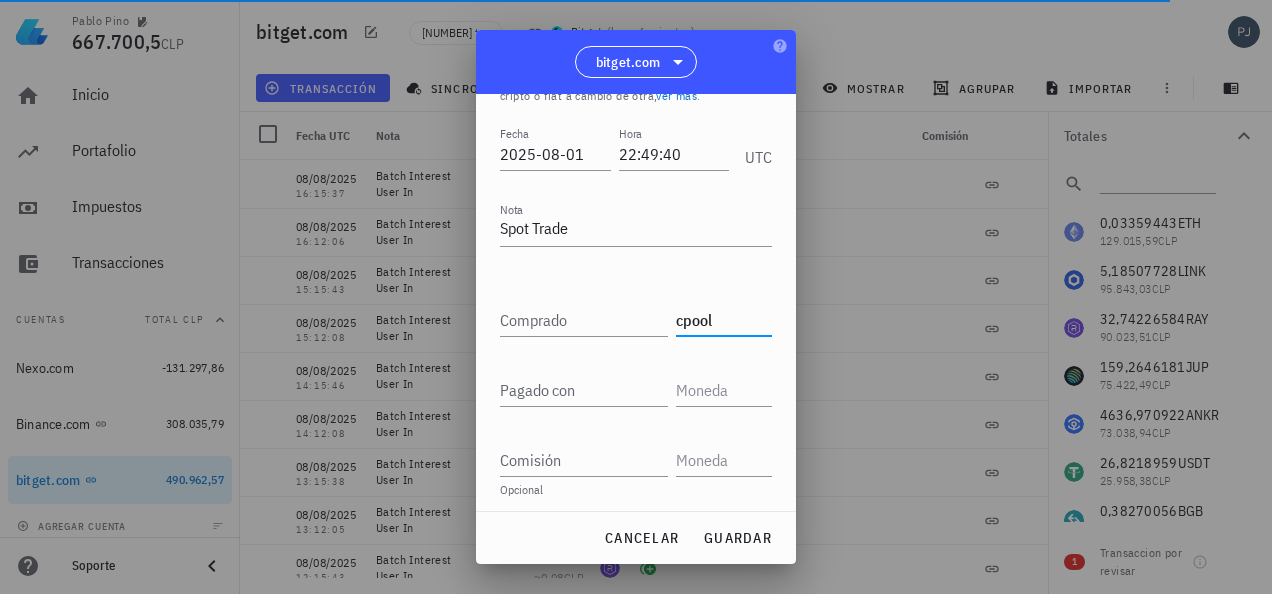 click at bounding box center [636, 351] 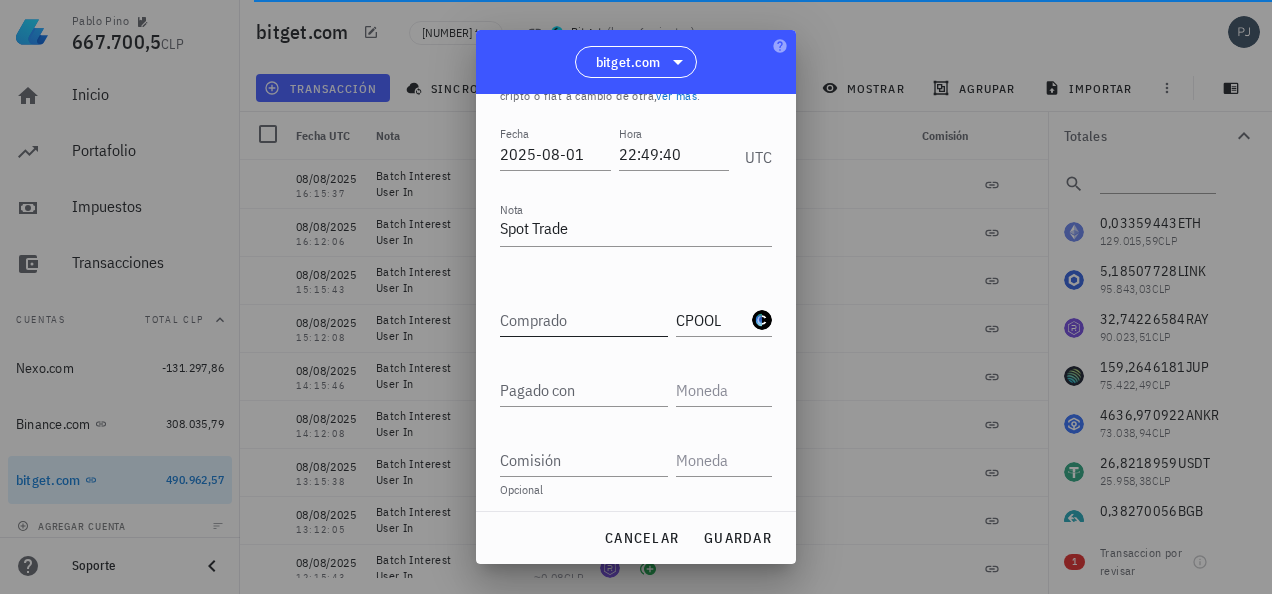 click on "Comprado" at bounding box center [584, 320] 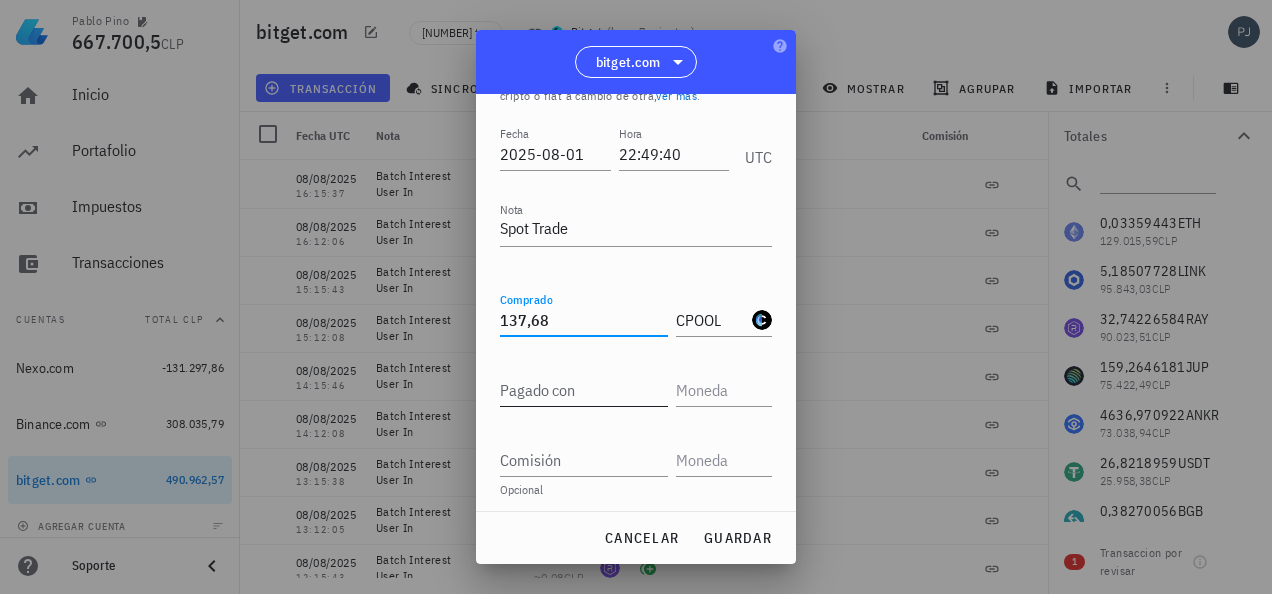 type on "137,68" 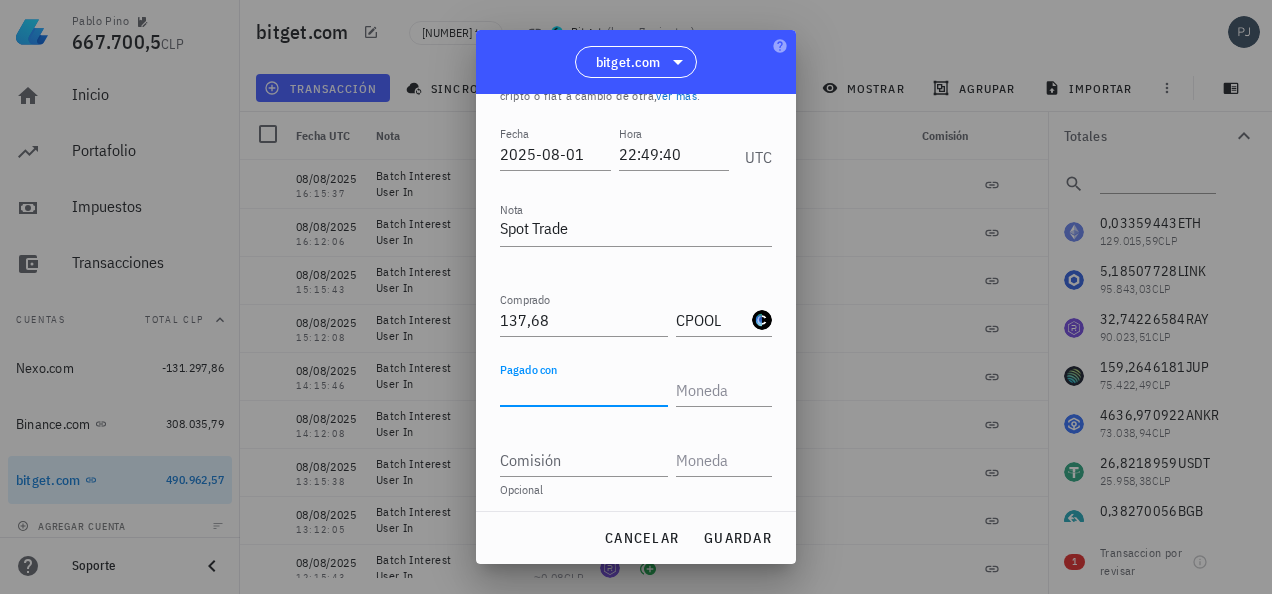 click on "Pagado con" at bounding box center [584, 390] 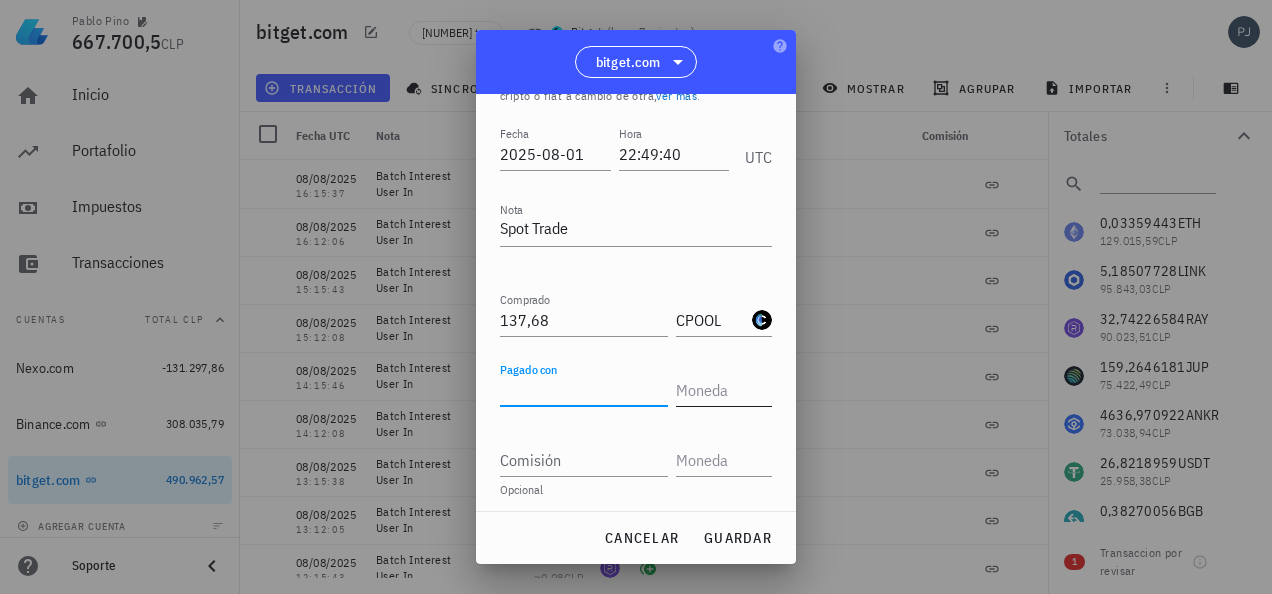 click at bounding box center (722, 390) 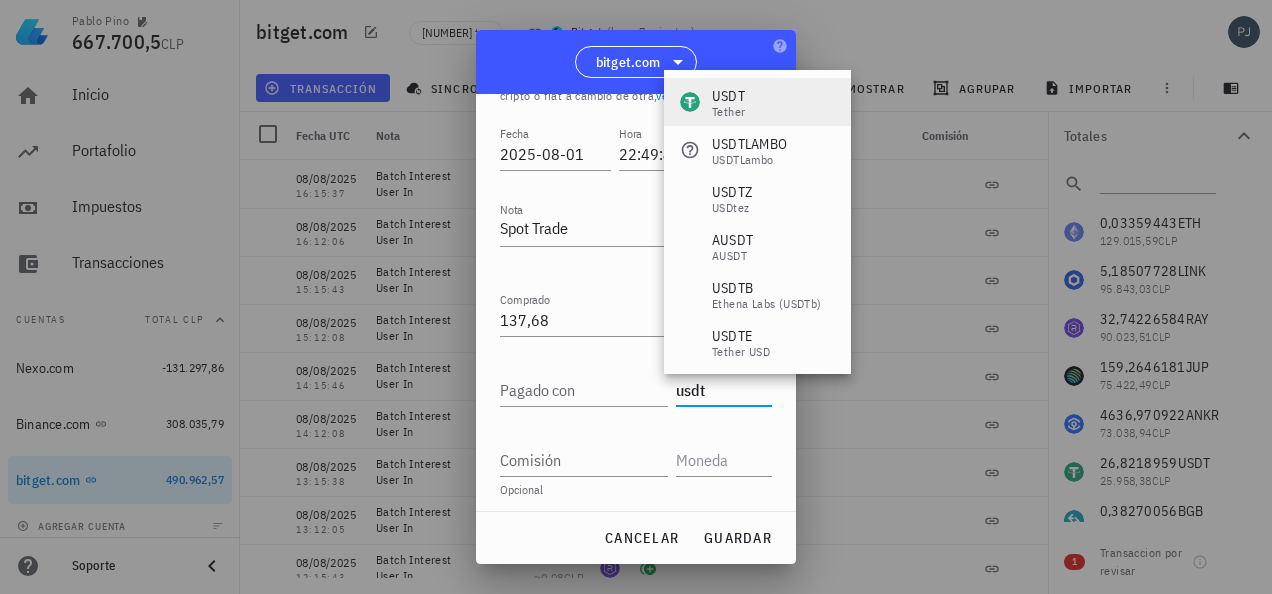 click on "USDT" at bounding box center [728, 96] 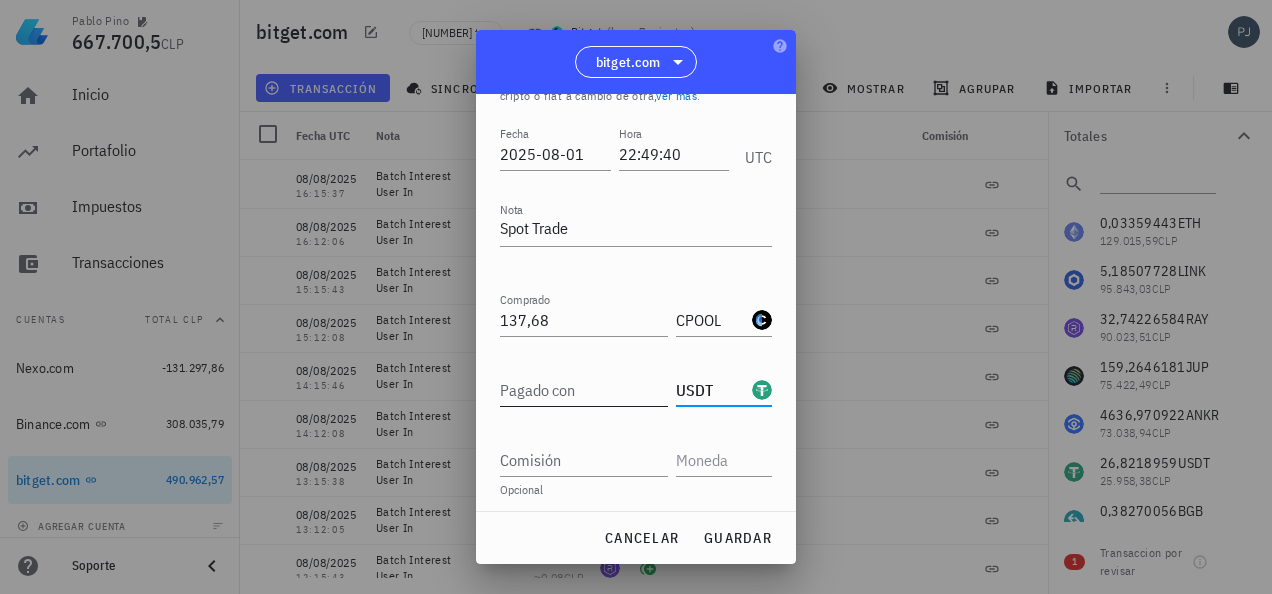 type on "USDT" 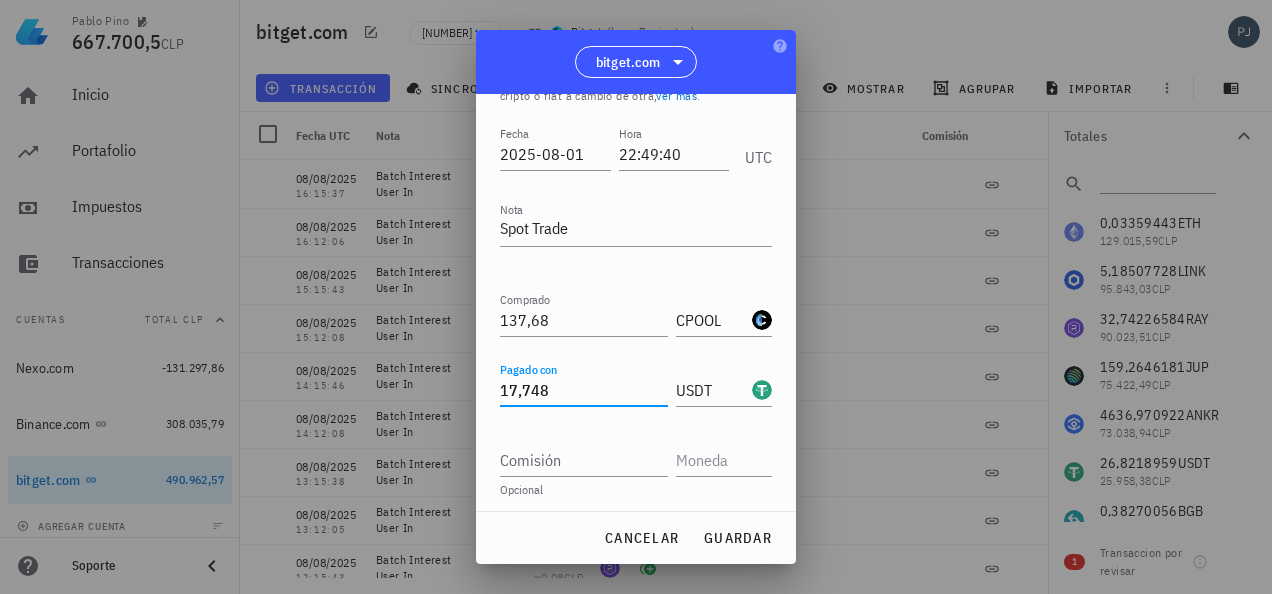 click on "17,748" at bounding box center [584, 390] 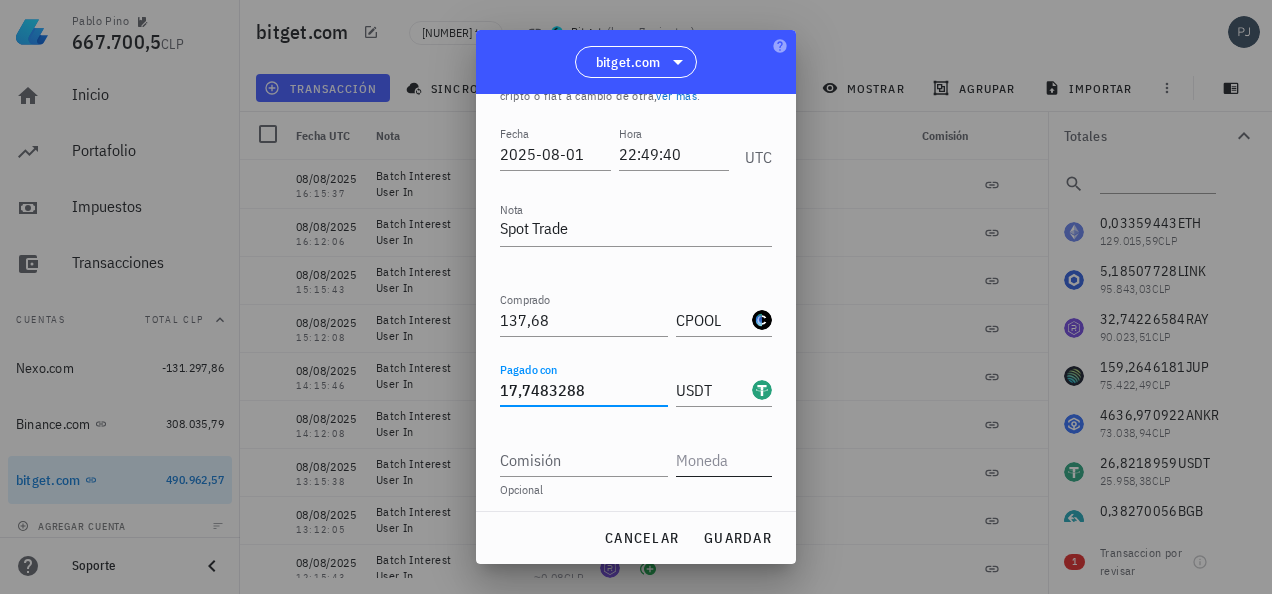 type on "17,7483288" 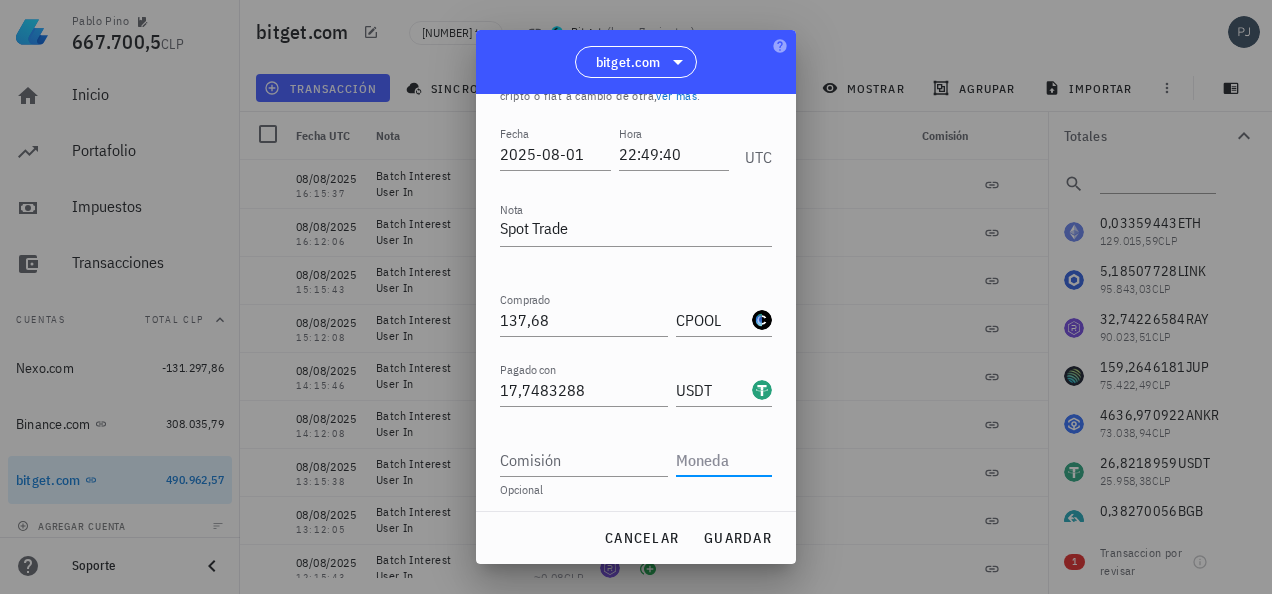 click at bounding box center (722, 460) 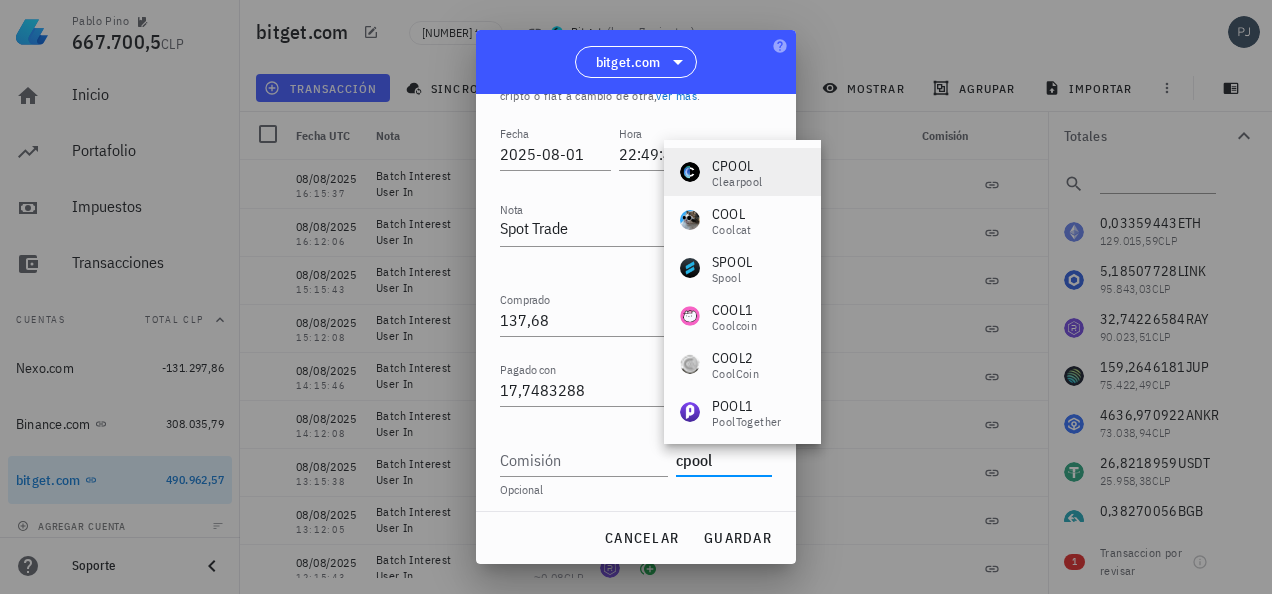click on "CPOOL" at bounding box center [737, 166] 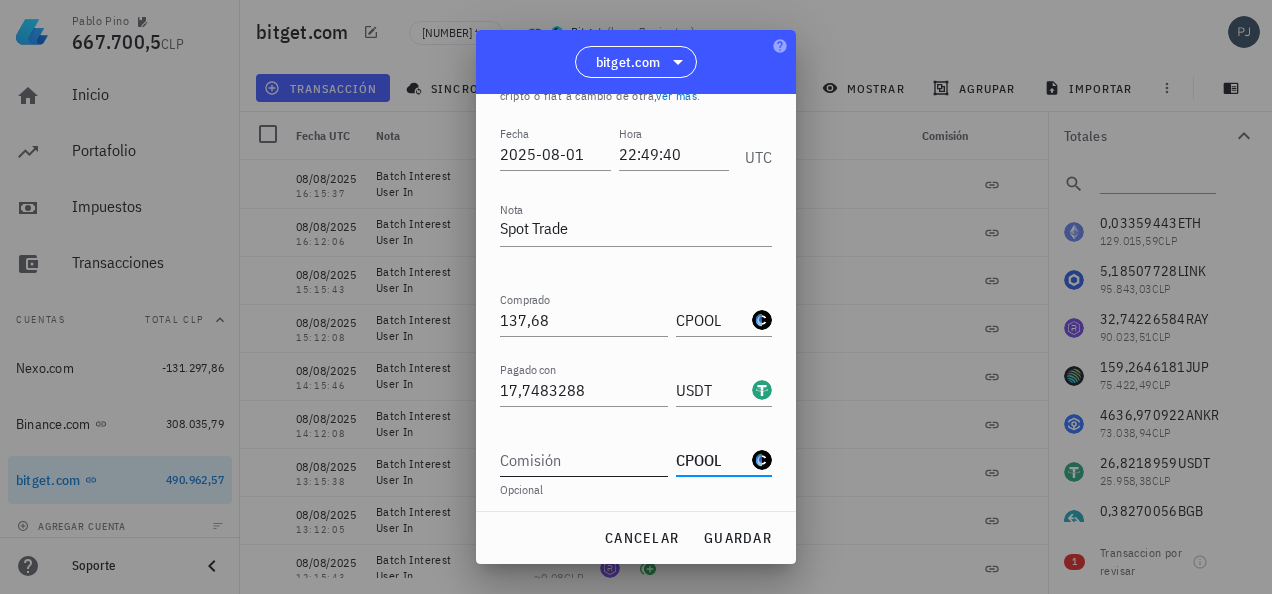 type on "CPOOL" 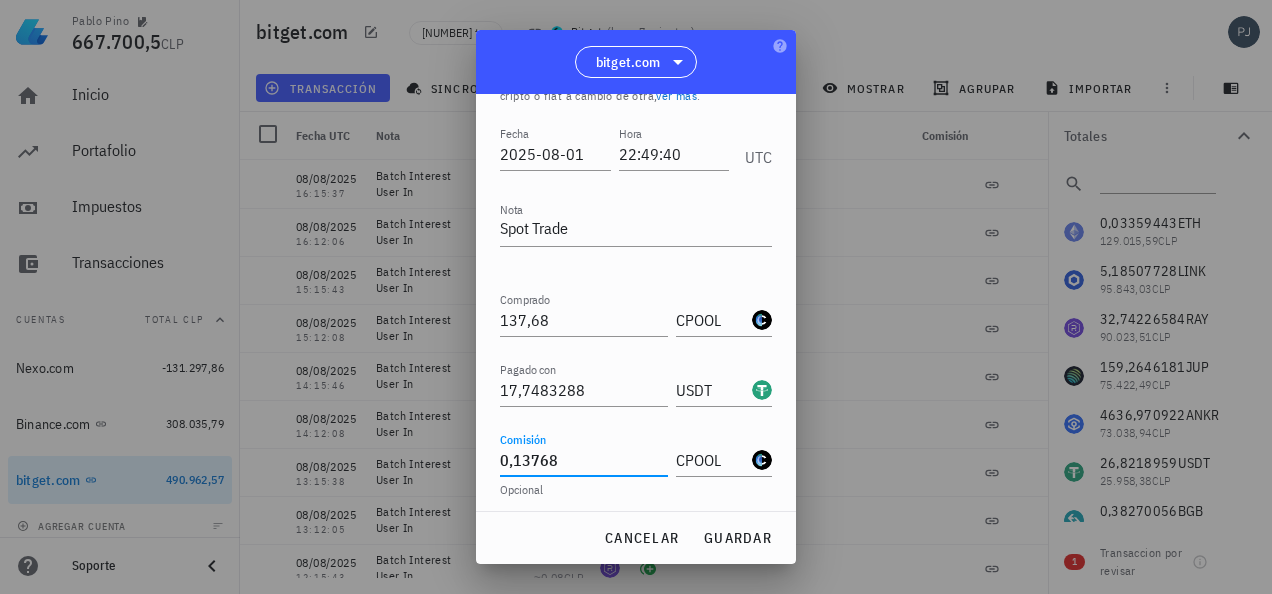 type on "0,13768" 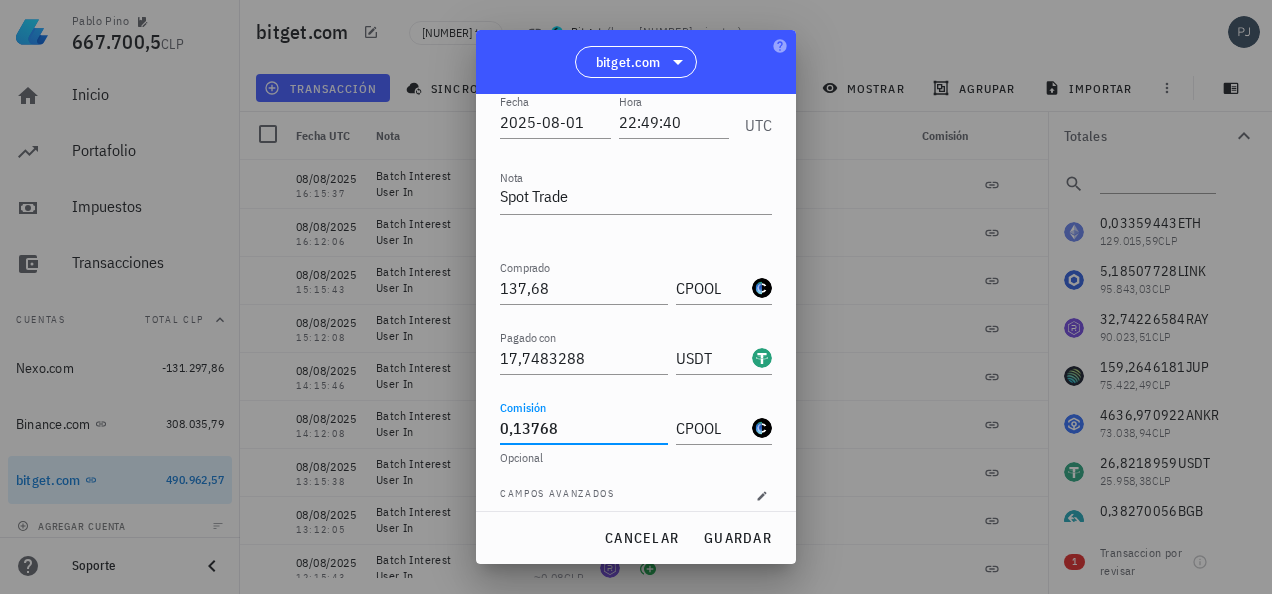 scroll, scrollTop: 146, scrollLeft: 0, axis: vertical 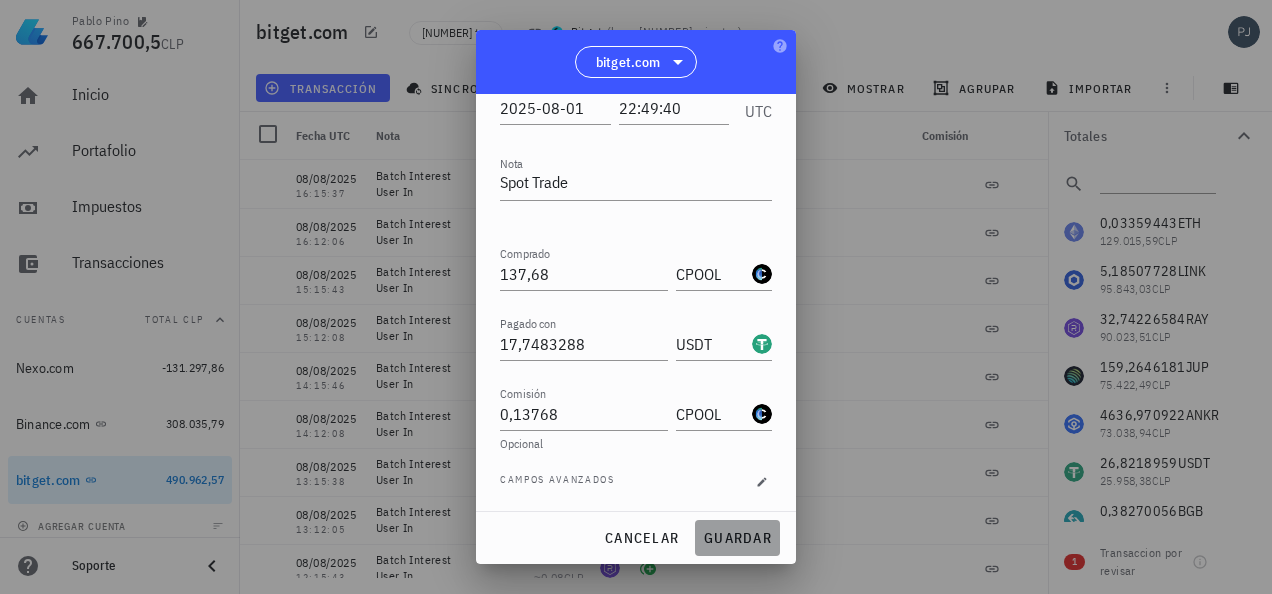 click on "guardar" at bounding box center [737, 538] 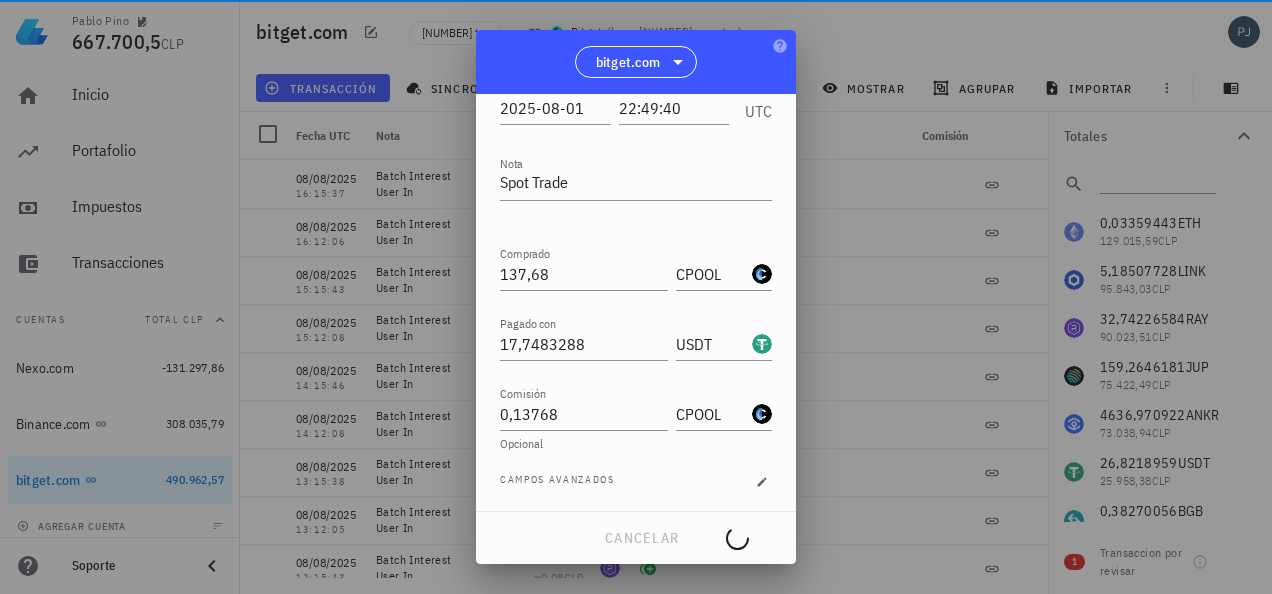 scroll, scrollTop: 0, scrollLeft: 0, axis: both 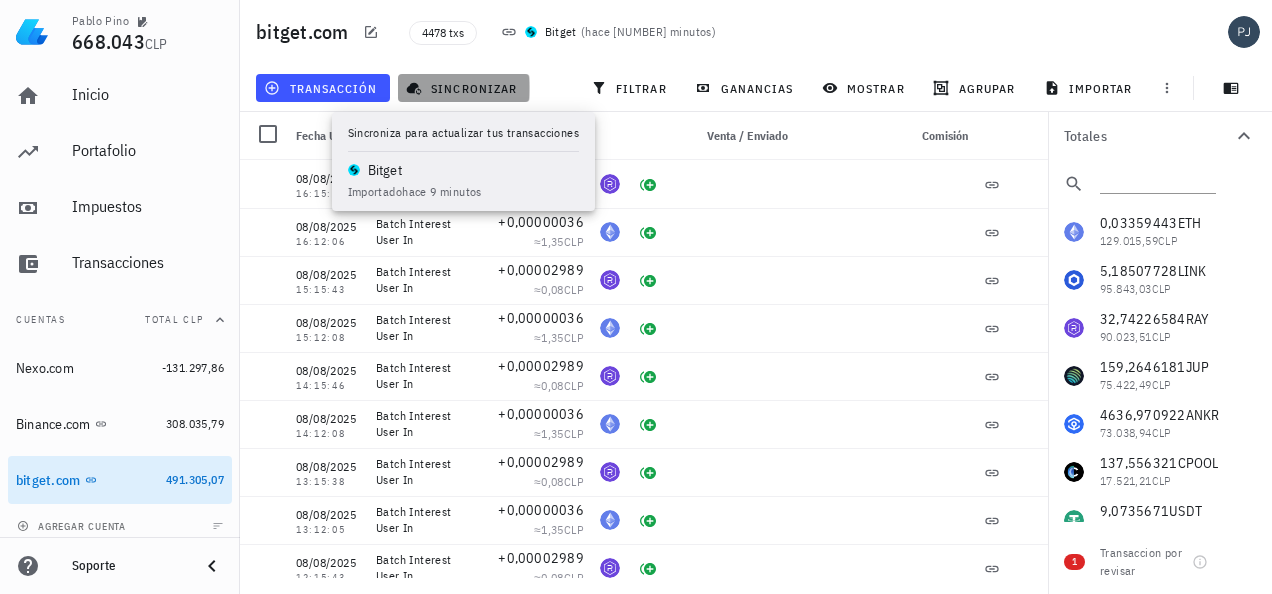 click on "sincronizar" at bounding box center [463, 88] 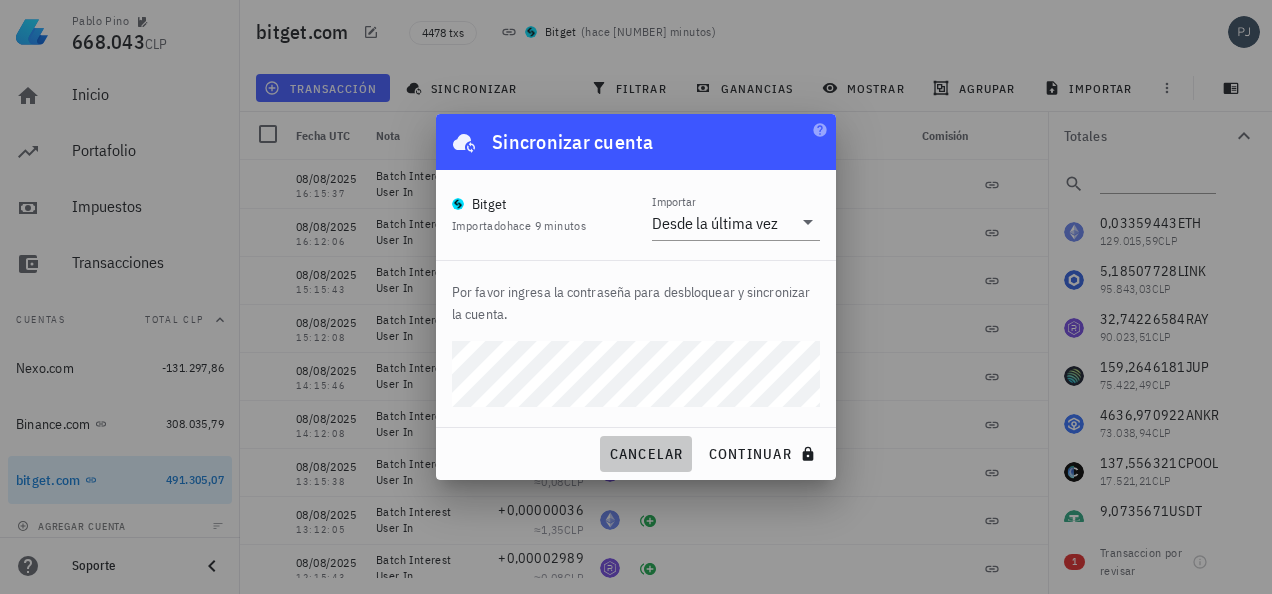 click on "cancelar" at bounding box center (645, 454) 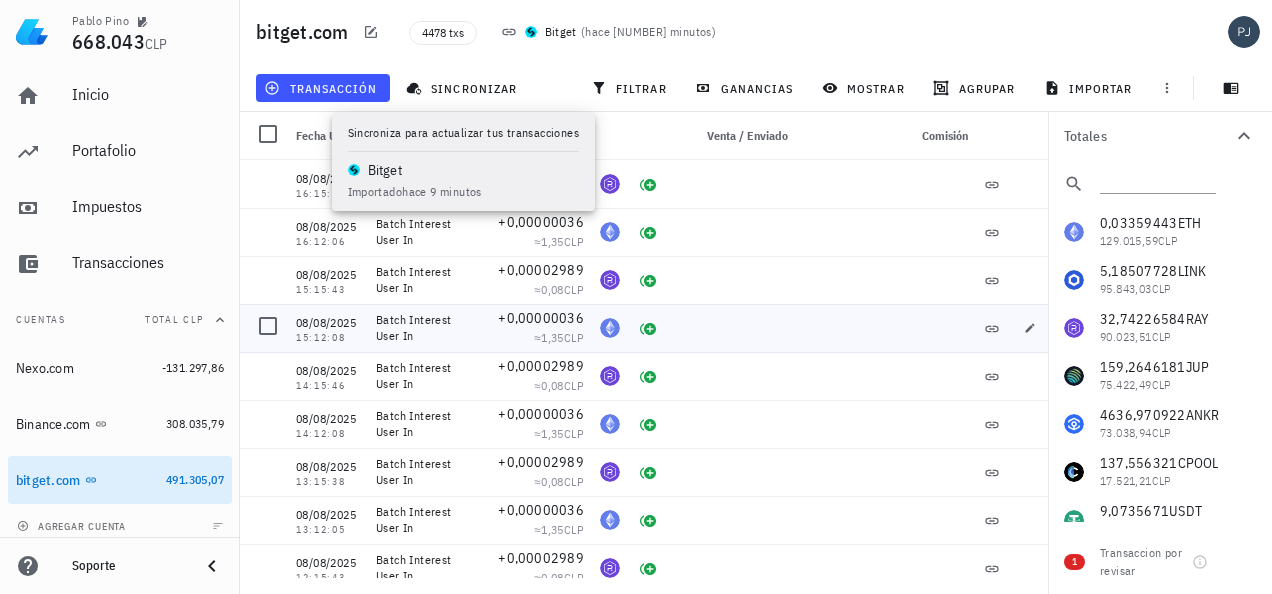 click on "+0,00000036   ≈ 1,35  CLP" at bounding box center (528, 328) 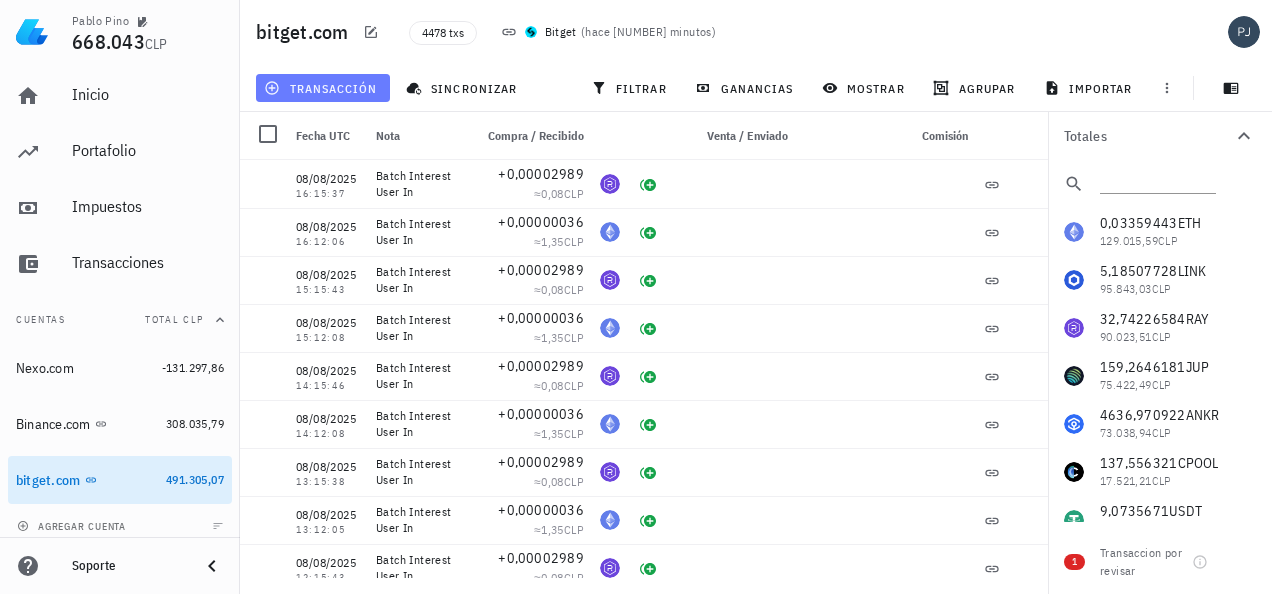 click on "transacción" at bounding box center [322, 88] 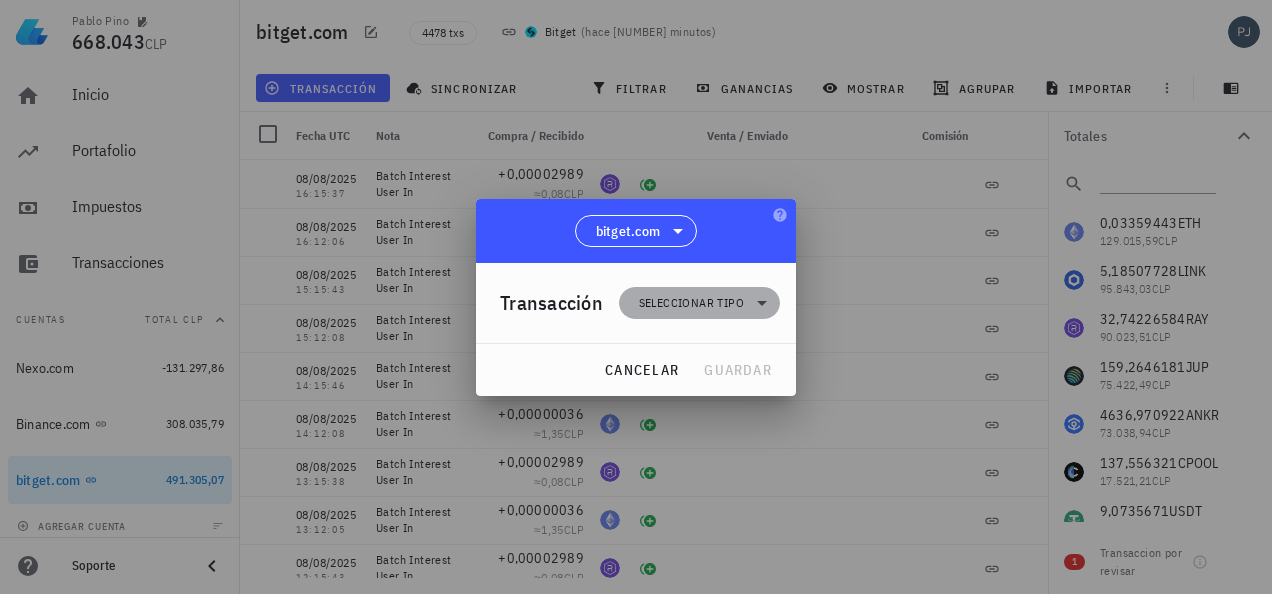 click on "Seleccionar tipo" at bounding box center [691, 303] 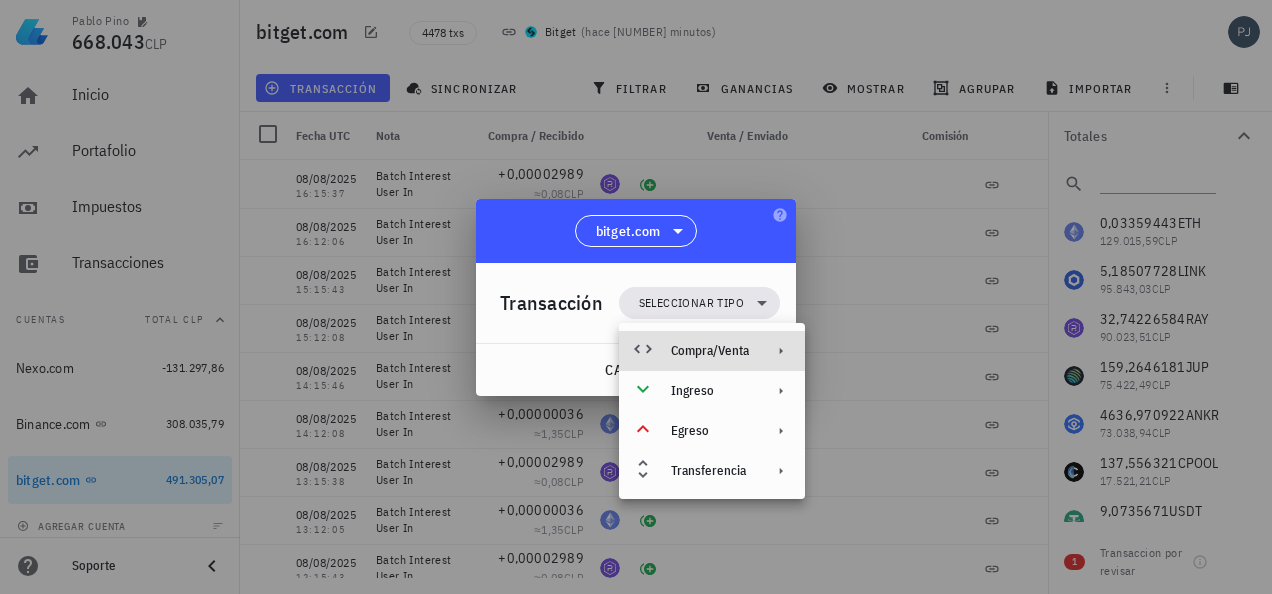 click on "Compra/Venta" at bounding box center (710, 351) 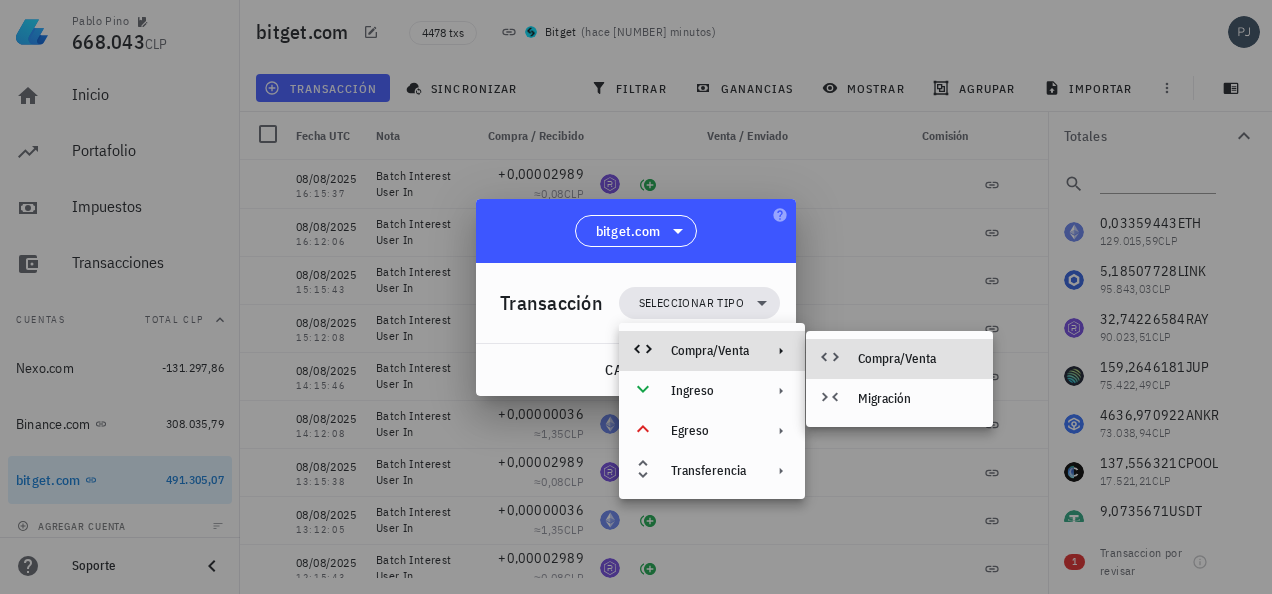 click on "Compra/Venta" at bounding box center [917, 359] 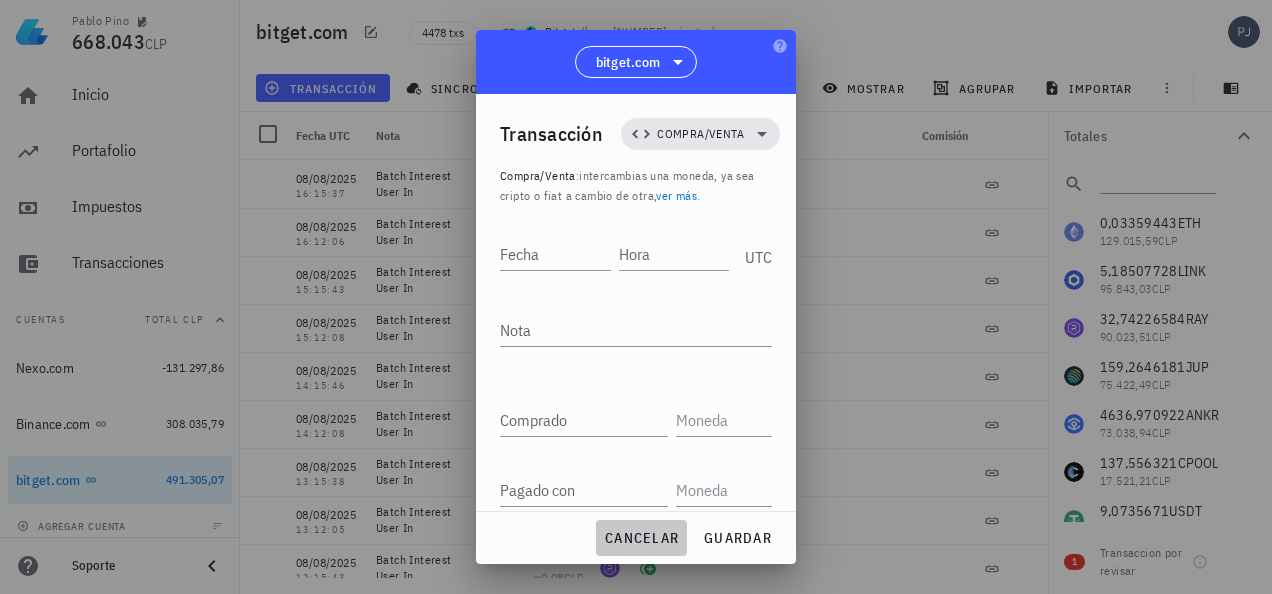 click on "cancelar" at bounding box center [641, 538] 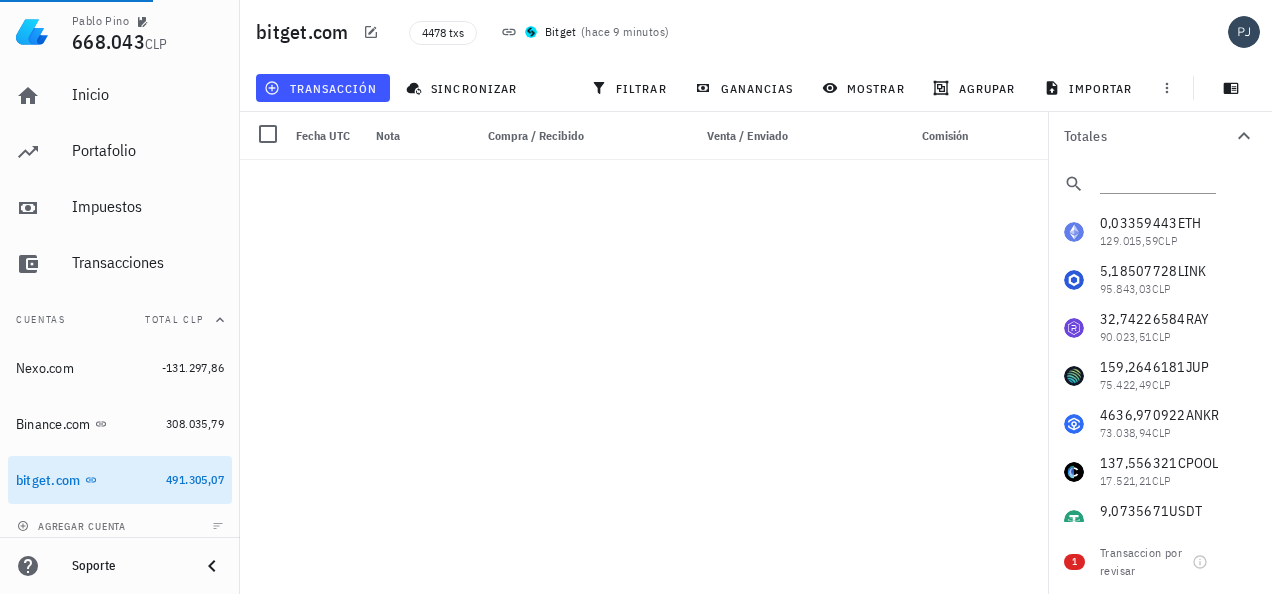 scroll, scrollTop: 0, scrollLeft: 0, axis: both 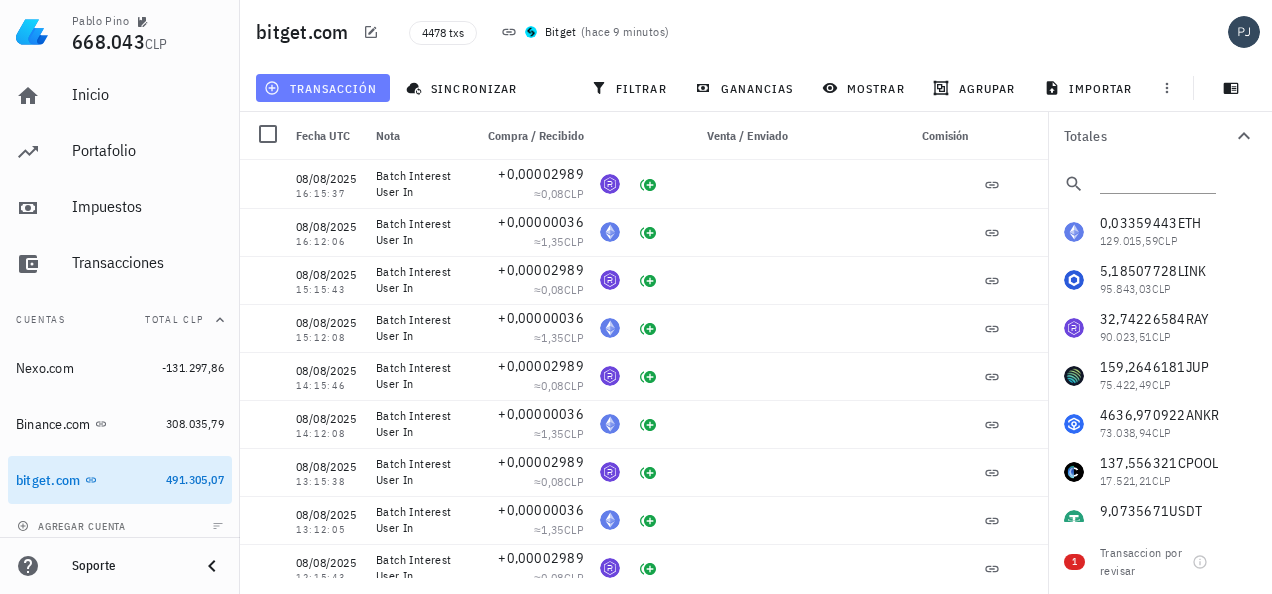 click on "transacción" at bounding box center (322, 88) 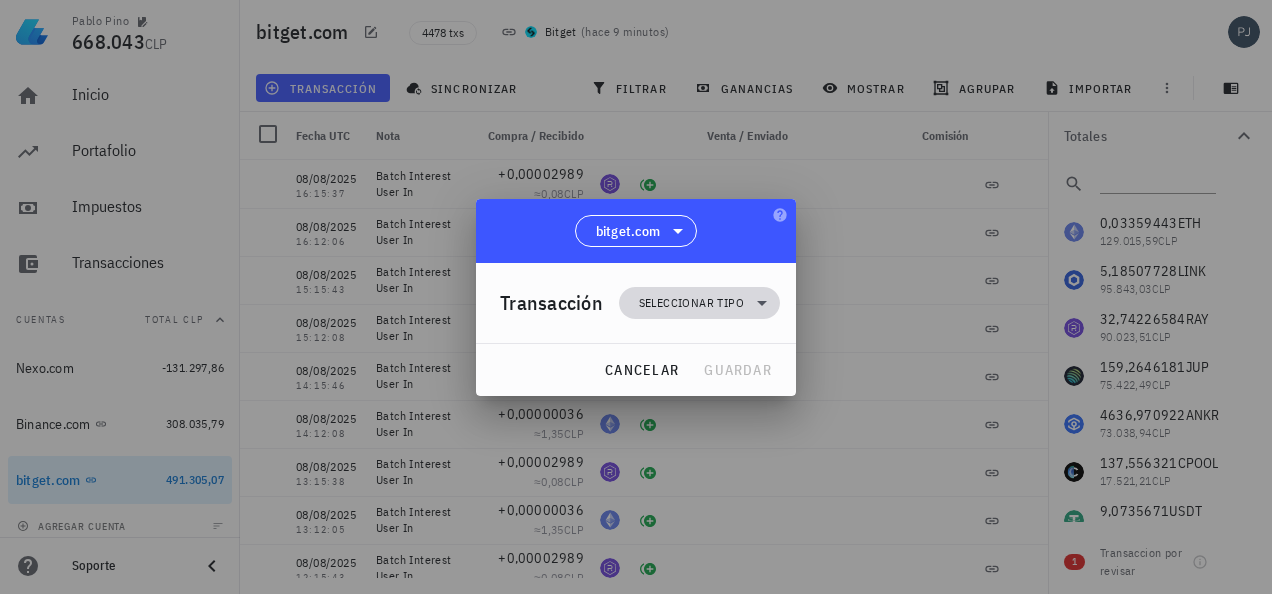 click on "Seleccionar tipo" at bounding box center [691, 303] 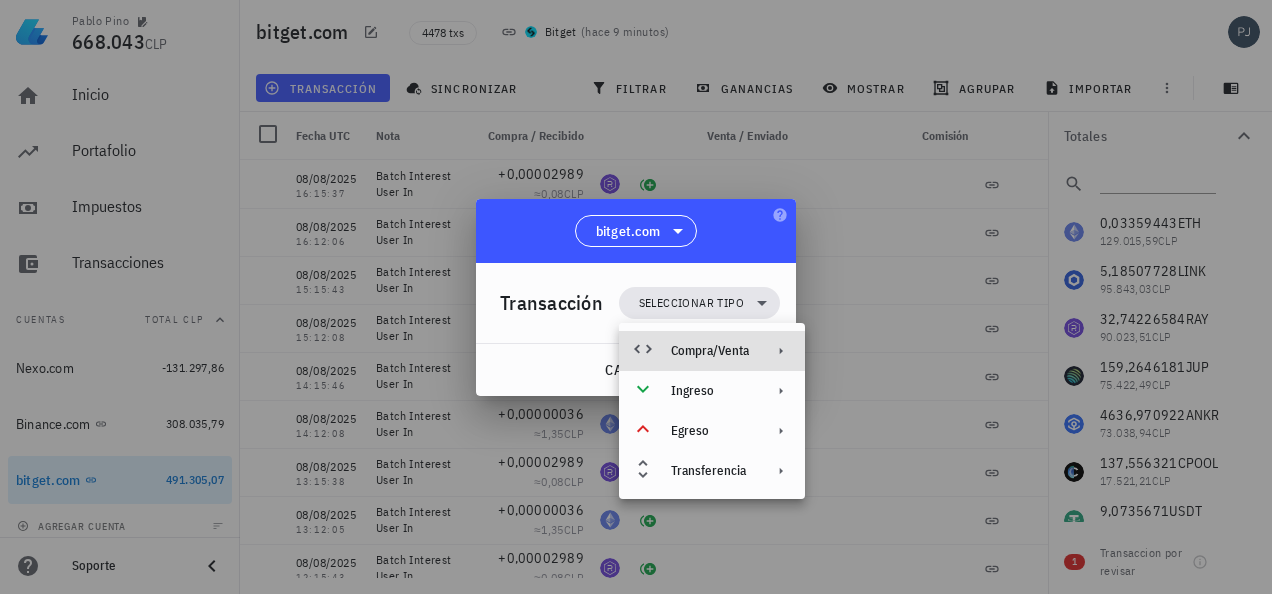click on "Compra/Venta" at bounding box center (710, 351) 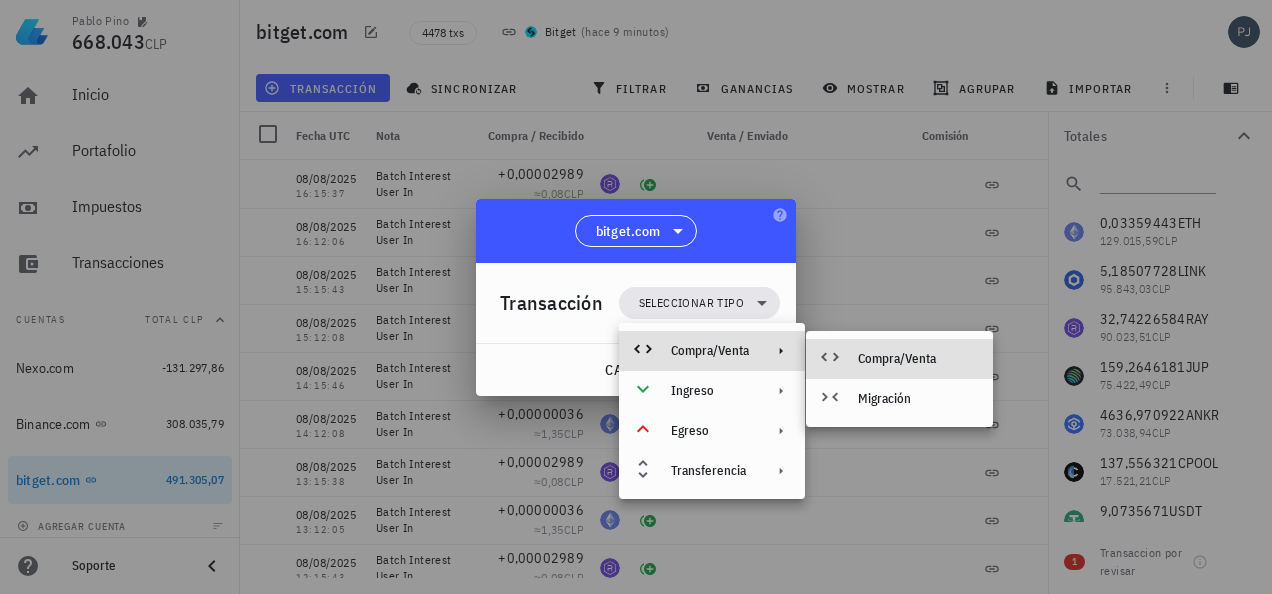 click on "Compra/Venta" at bounding box center (917, 359) 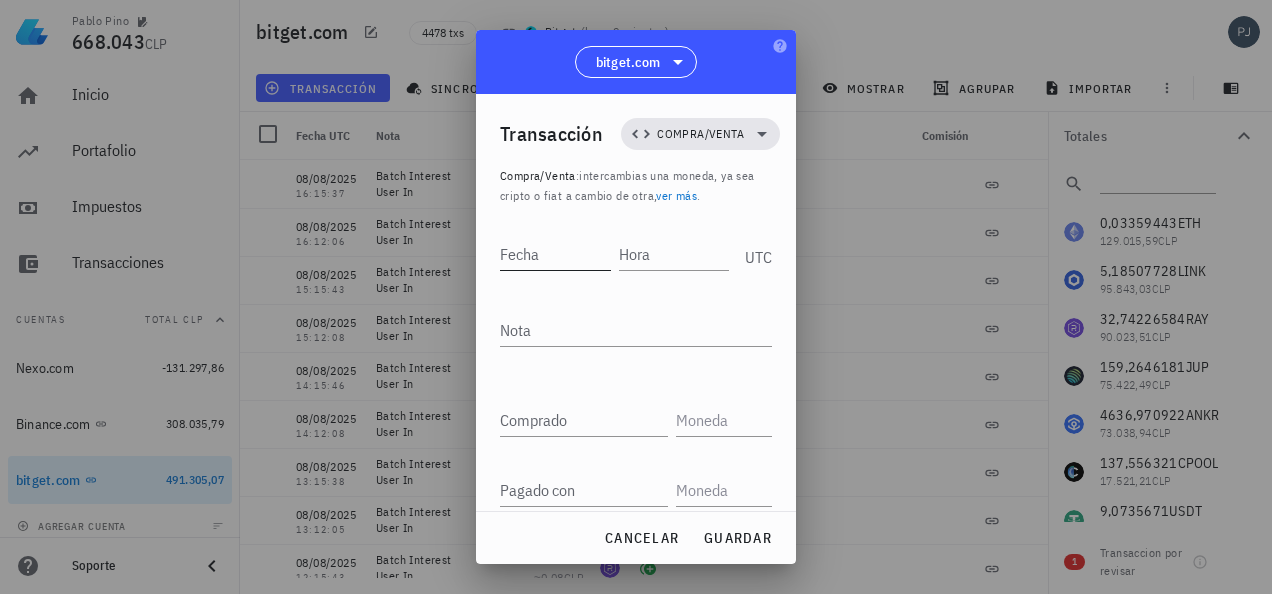 click on "Fecha" at bounding box center (555, 254) 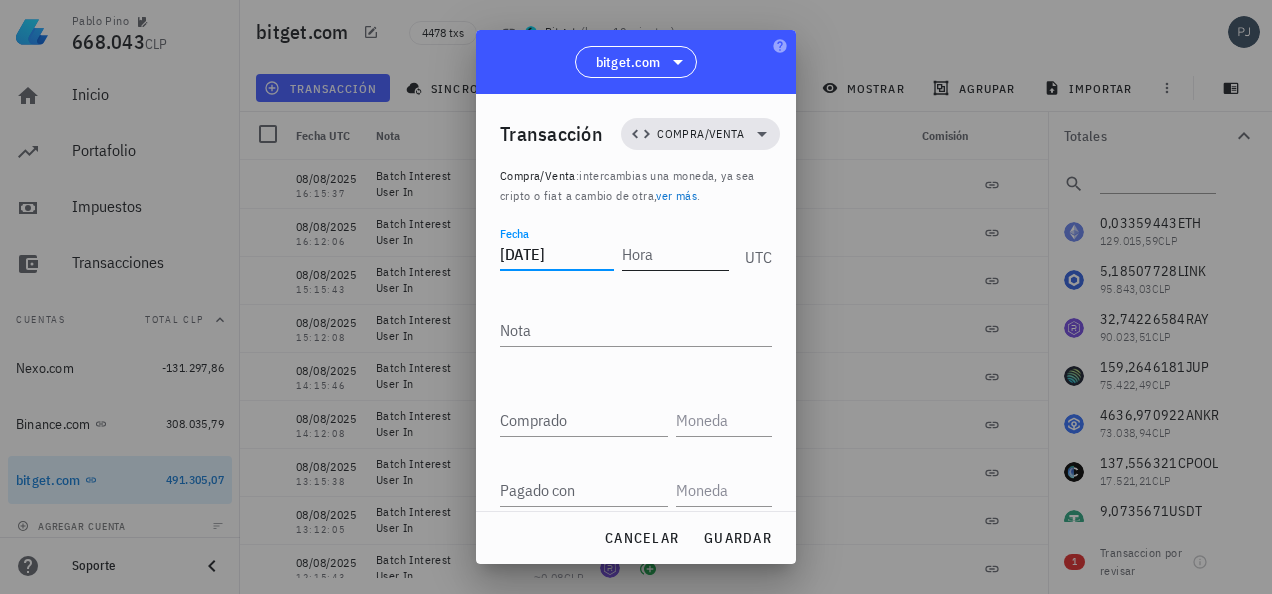 type on "[DATE]" 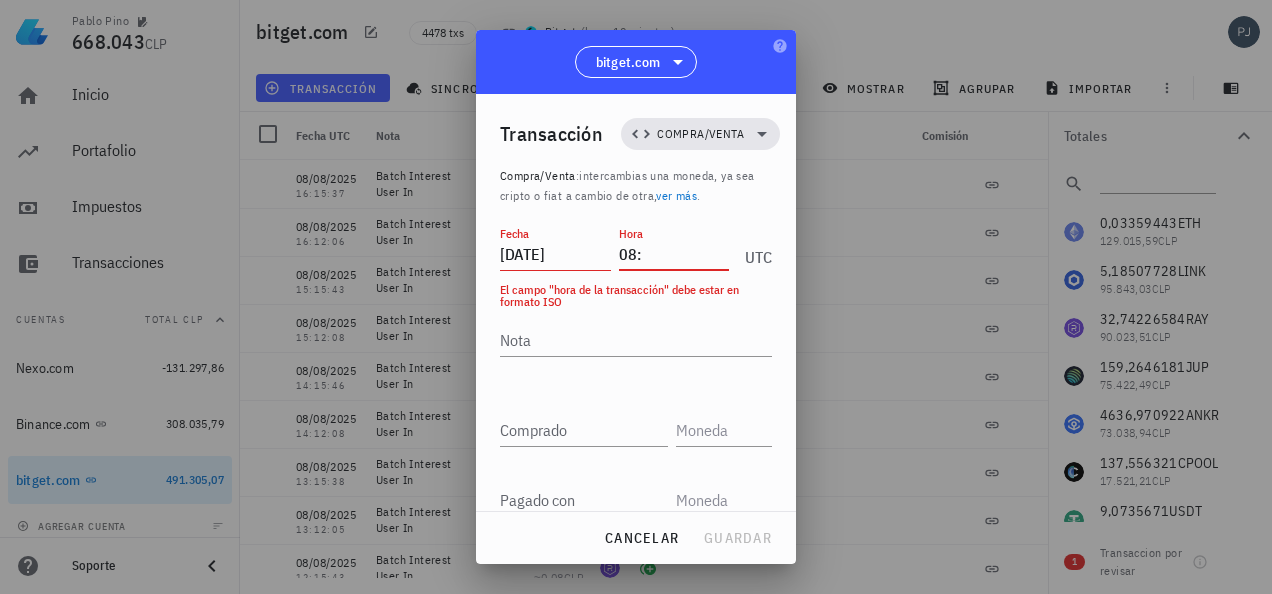 type on "0" 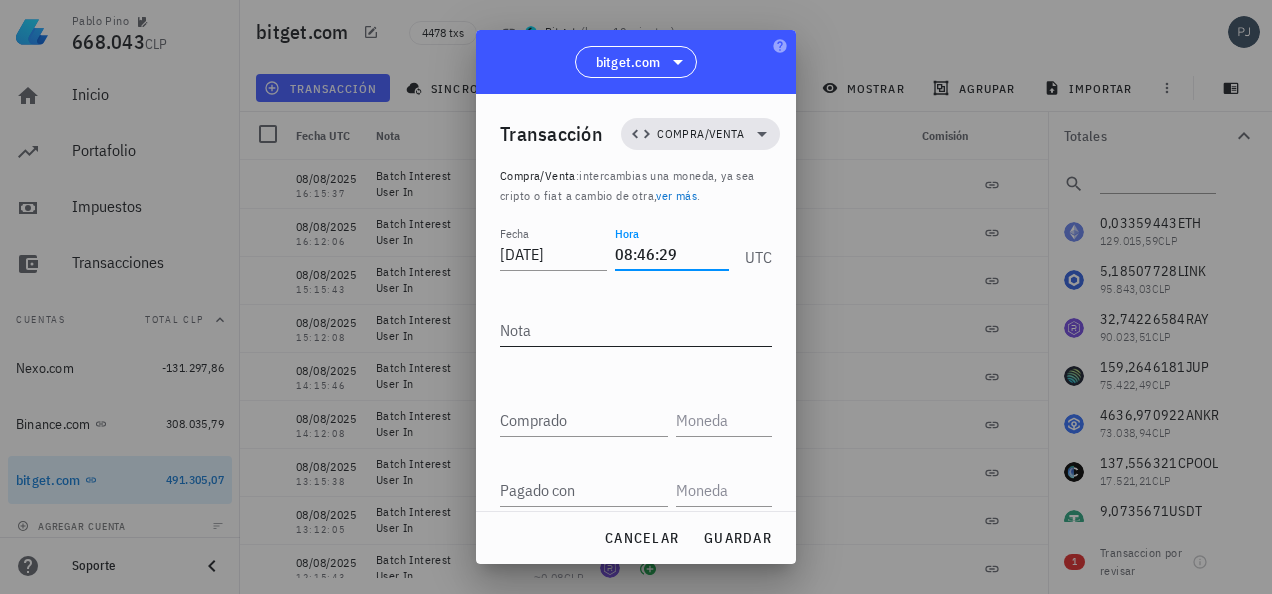 type on "08:46:29" 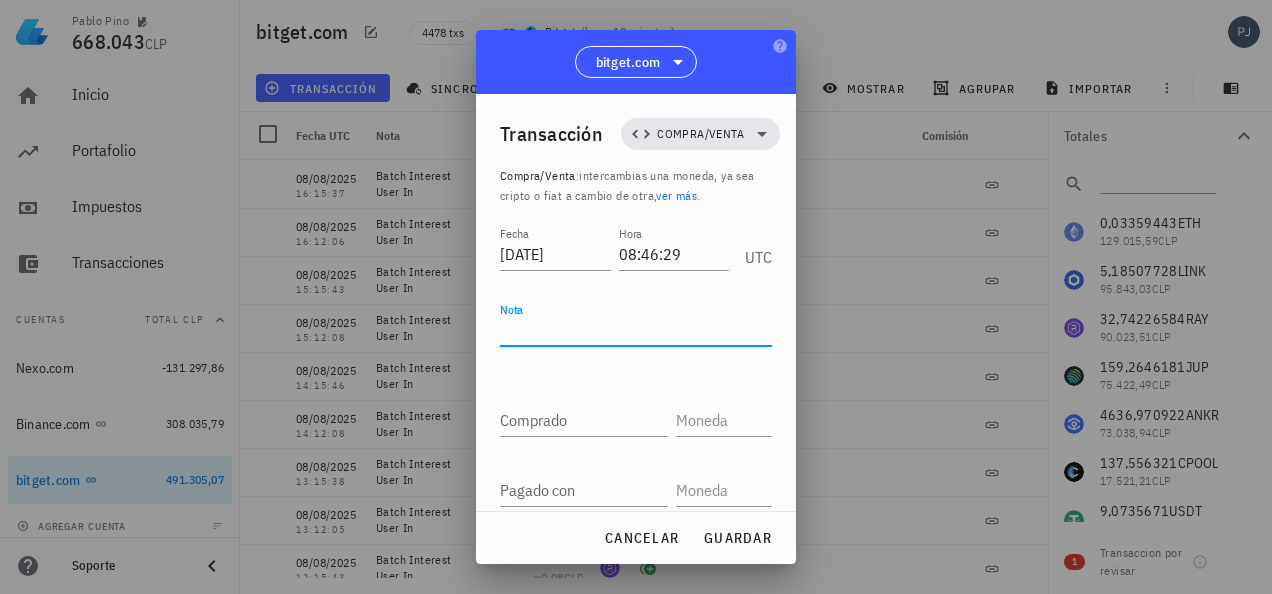 click on "Nota" at bounding box center [636, 330] 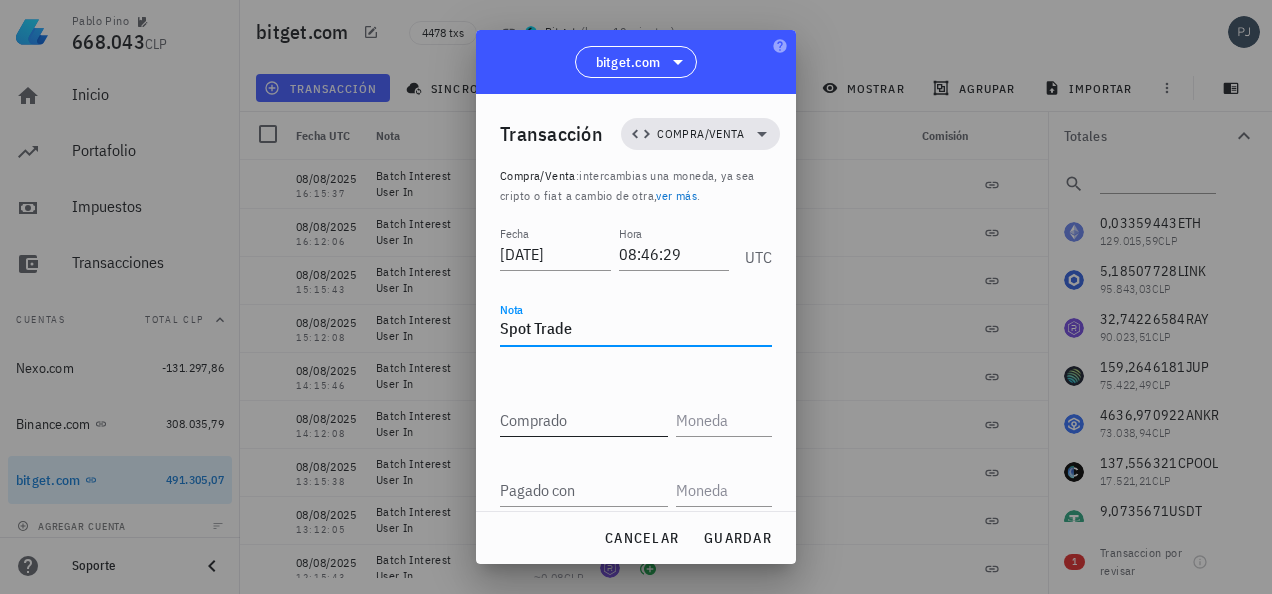 type on "Spot Trade" 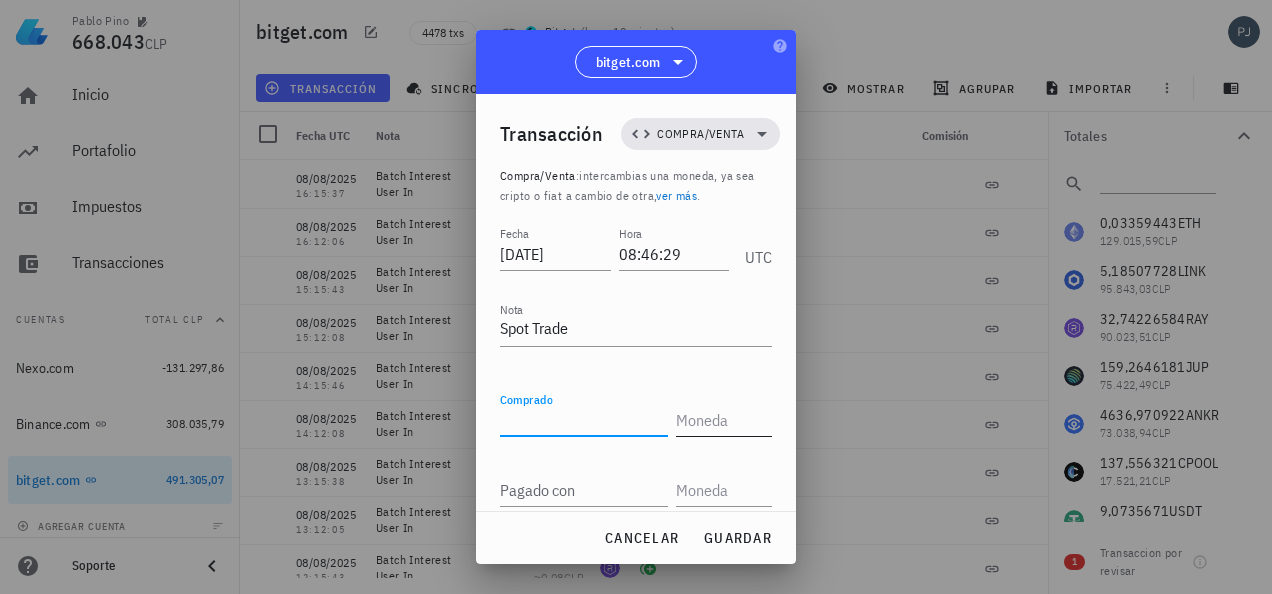 click at bounding box center (722, 420) 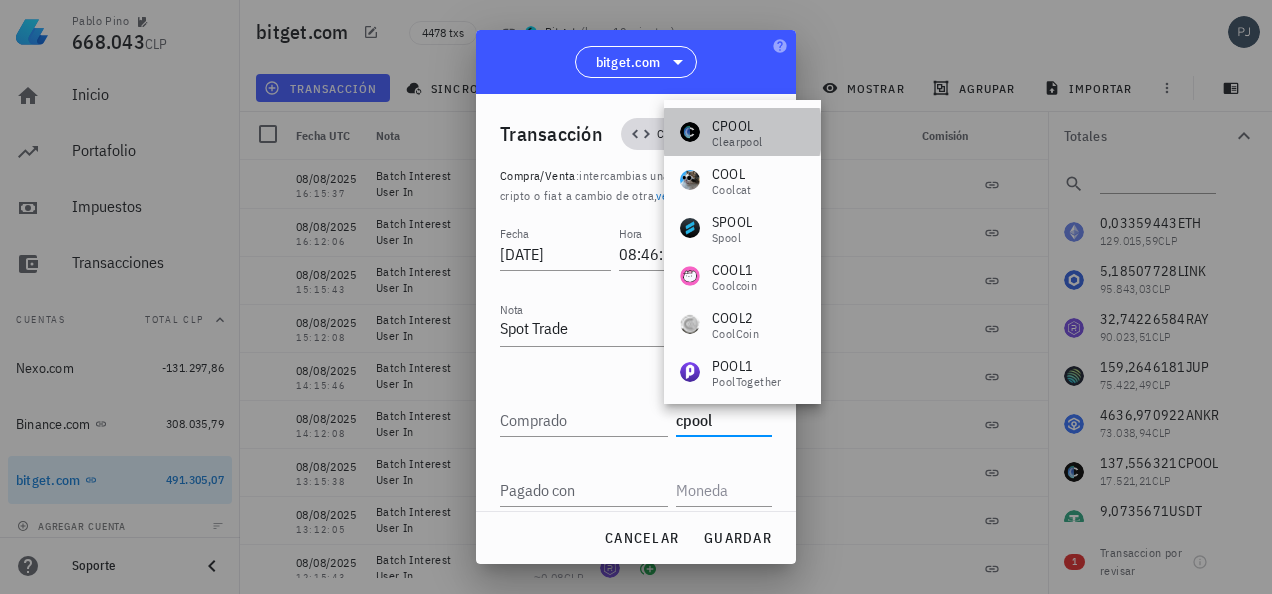 click on "CPOOL" at bounding box center (737, 126) 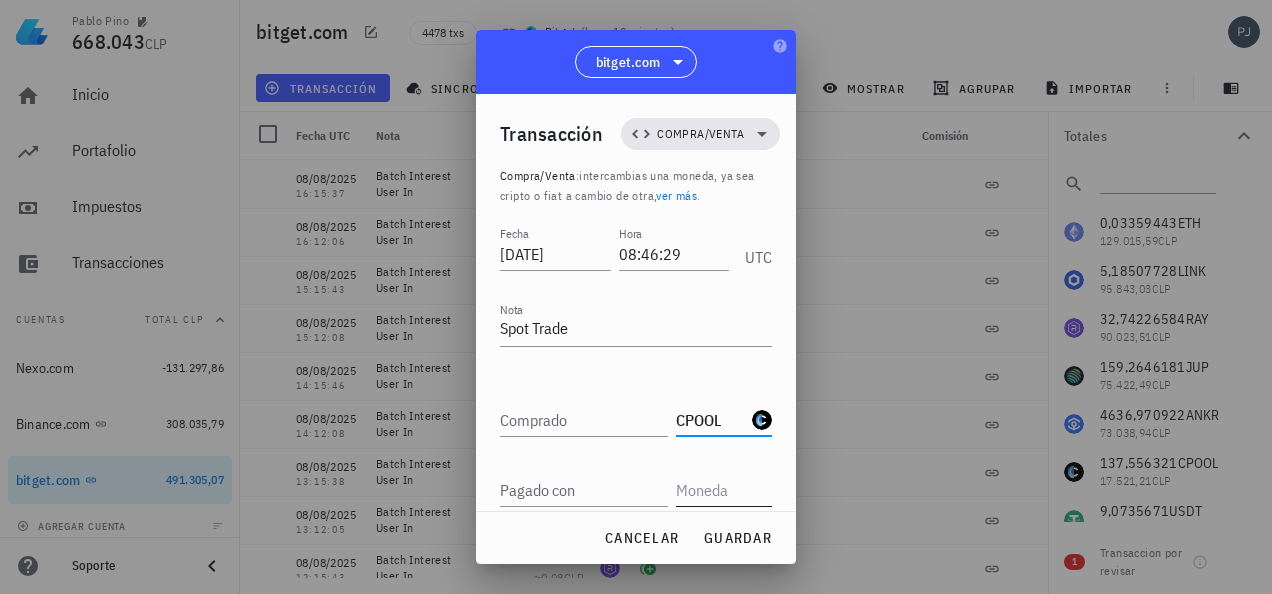 type on "CPOOL" 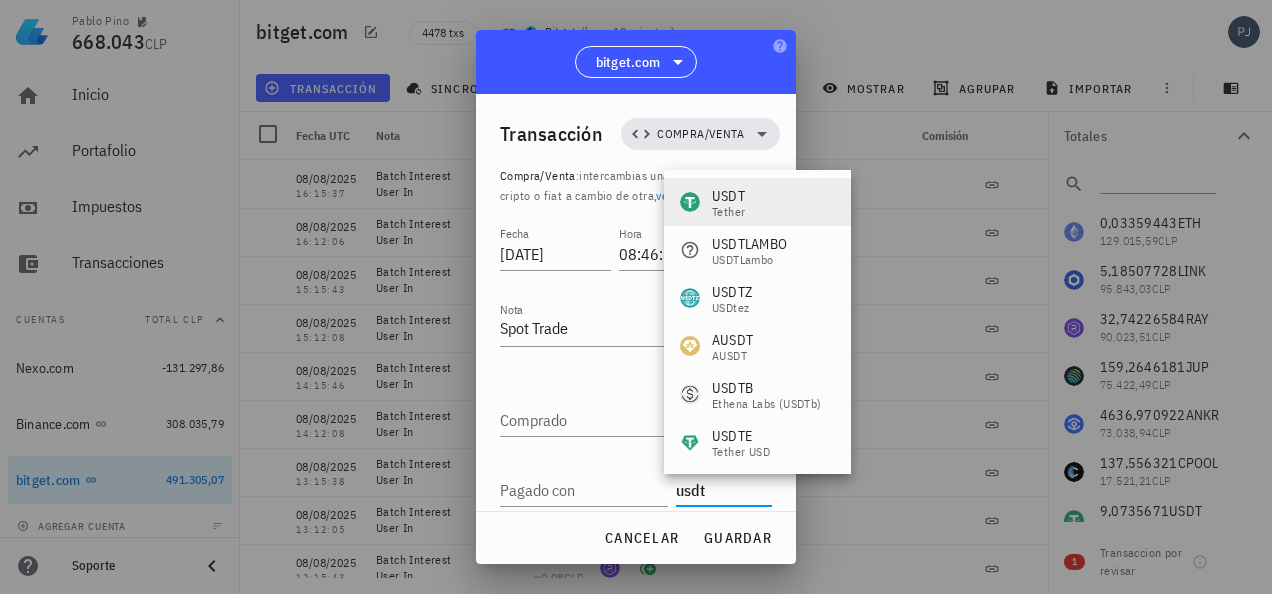 click on "USDT" at bounding box center [728, 196] 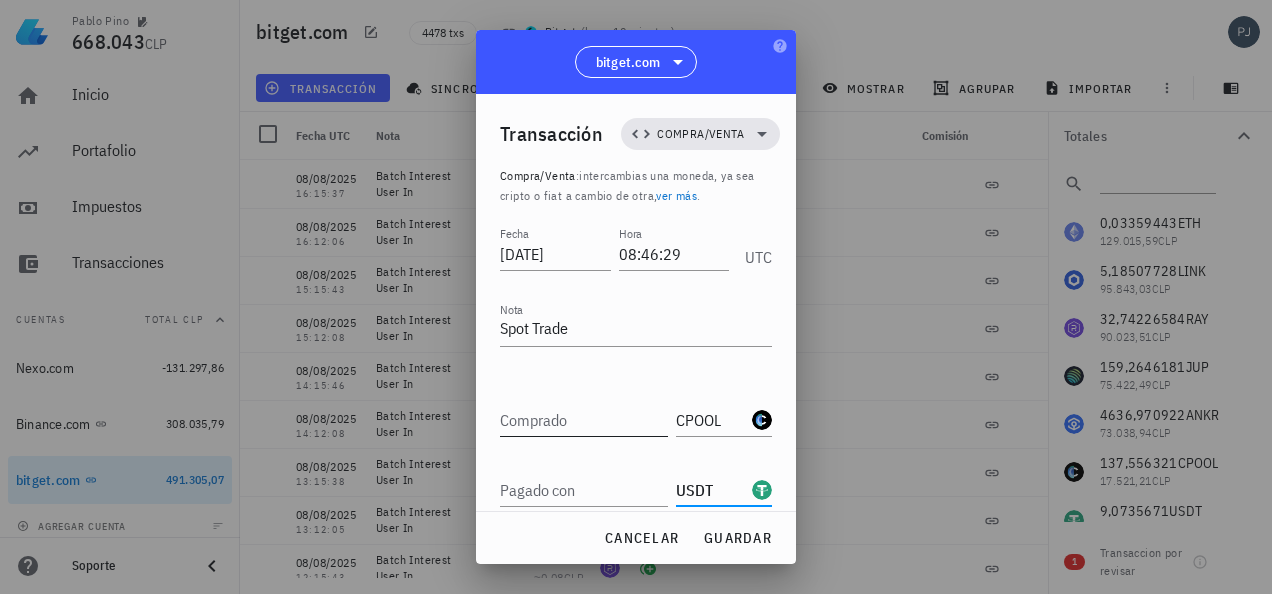 type on "USDT" 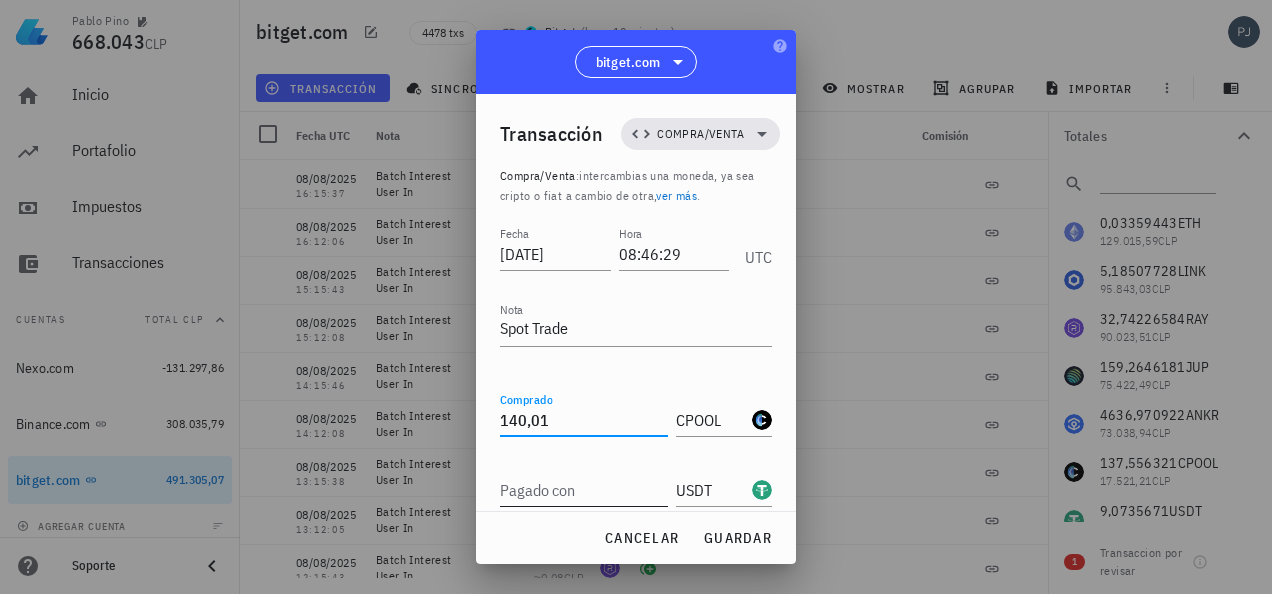type on "140,01" 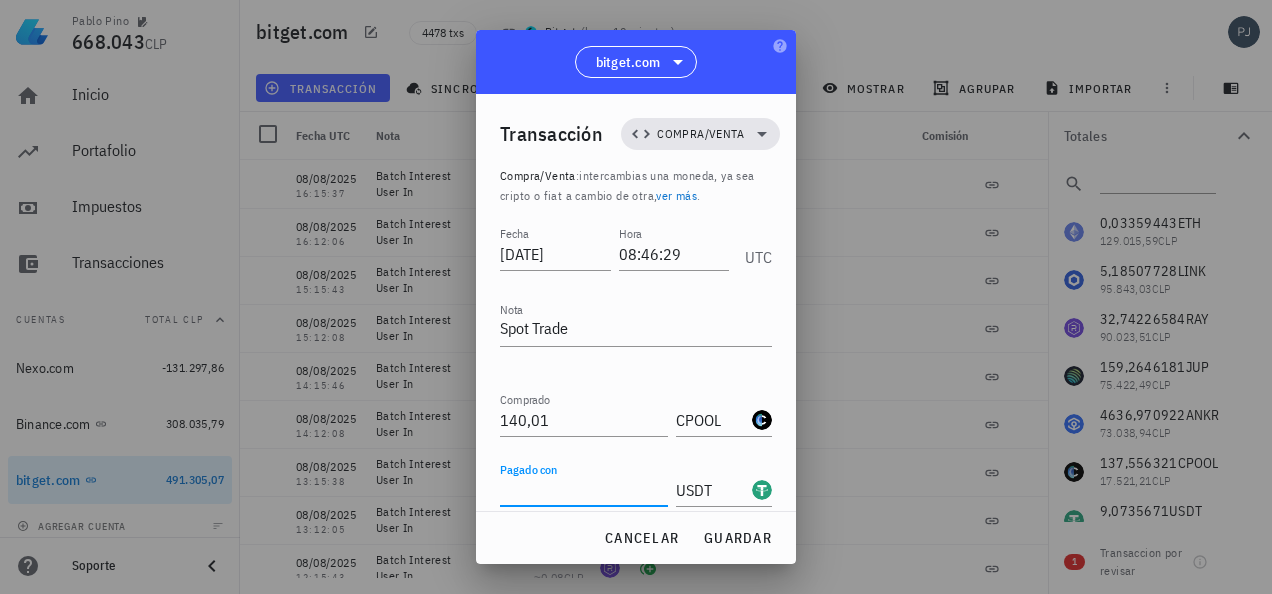 scroll, scrollTop: 100, scrollLeft: 0, axis: vertical 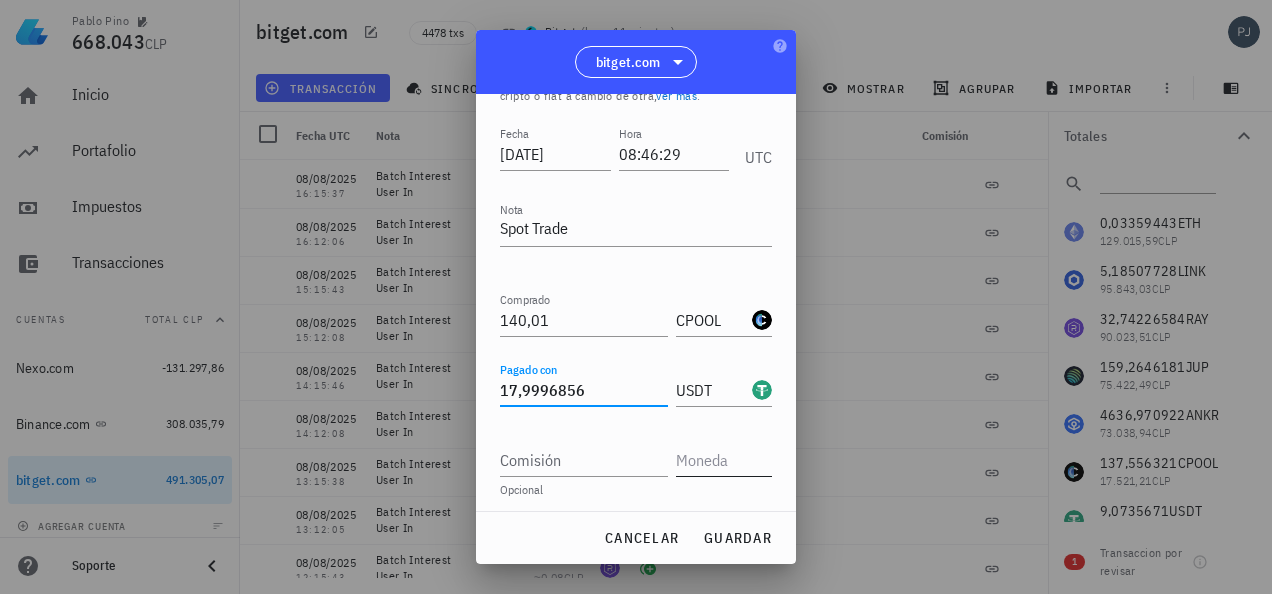 type on "17,9996856" 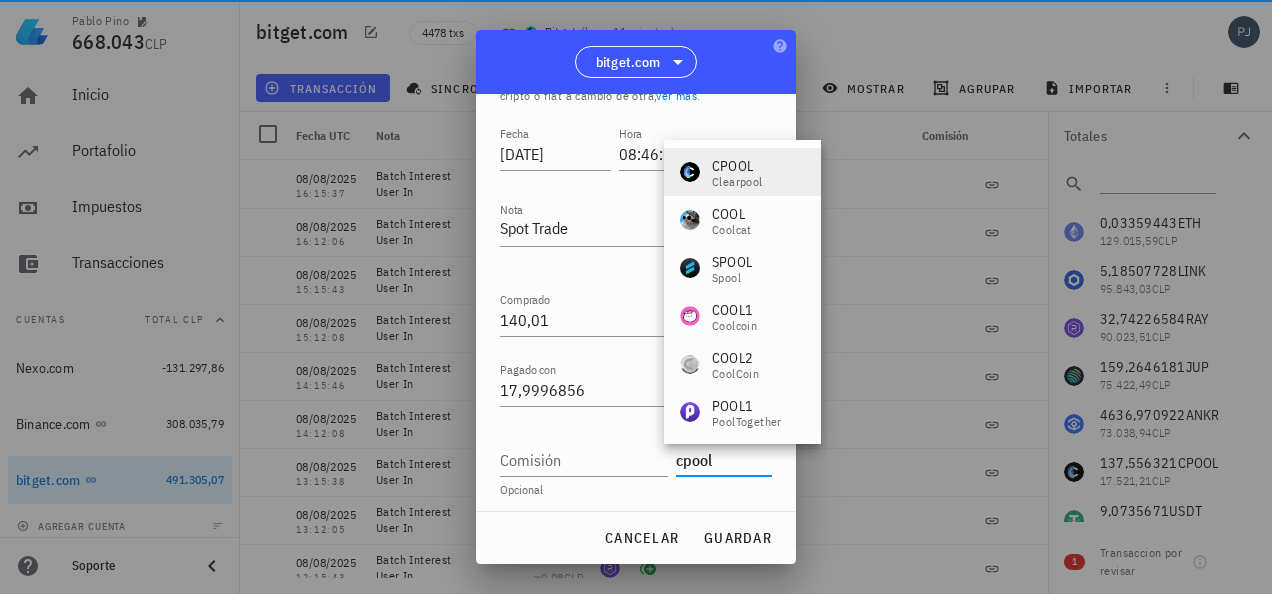 click on "CPOOL" at bounding box center [737, 166] 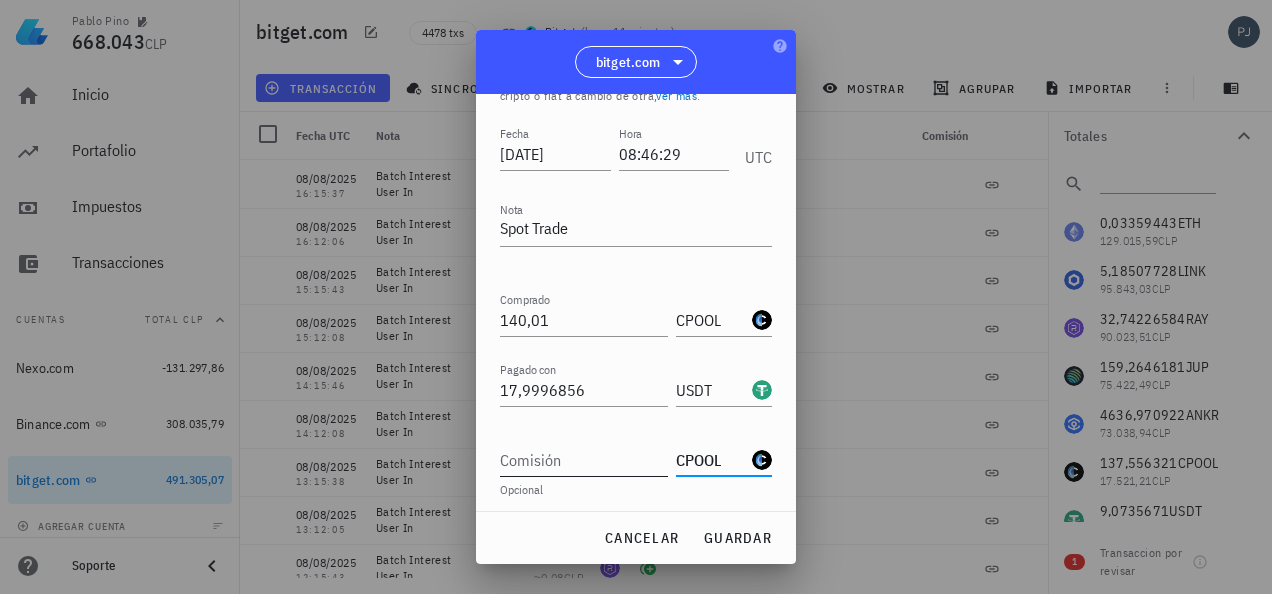 type on "CPOOL" 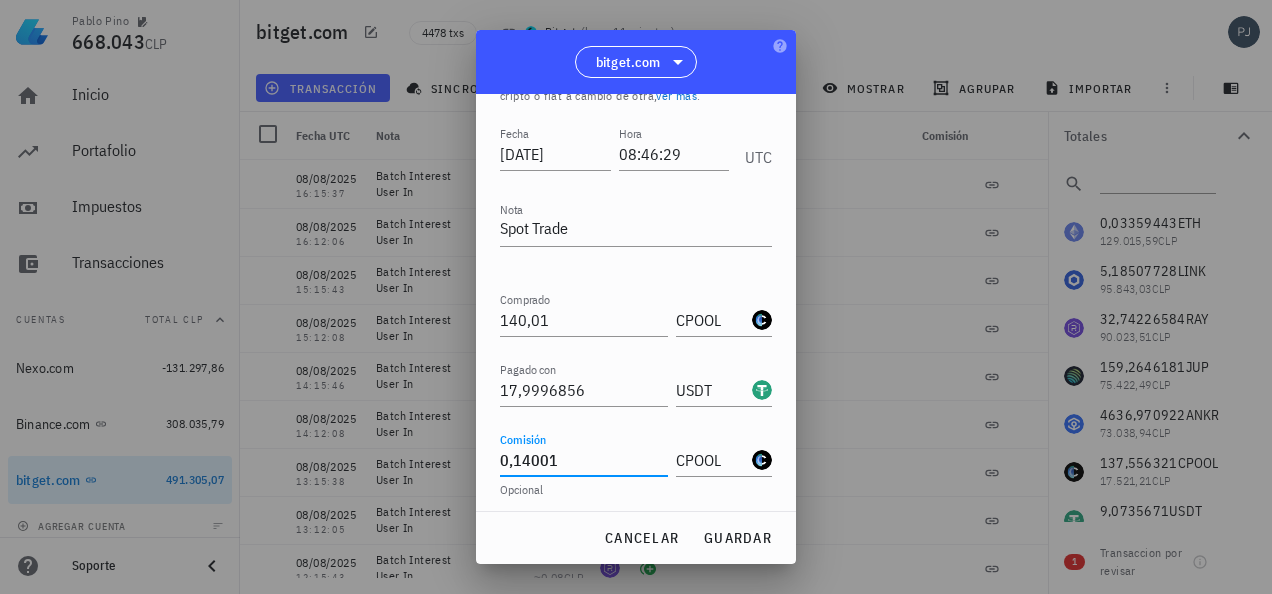 type on "0,14001" 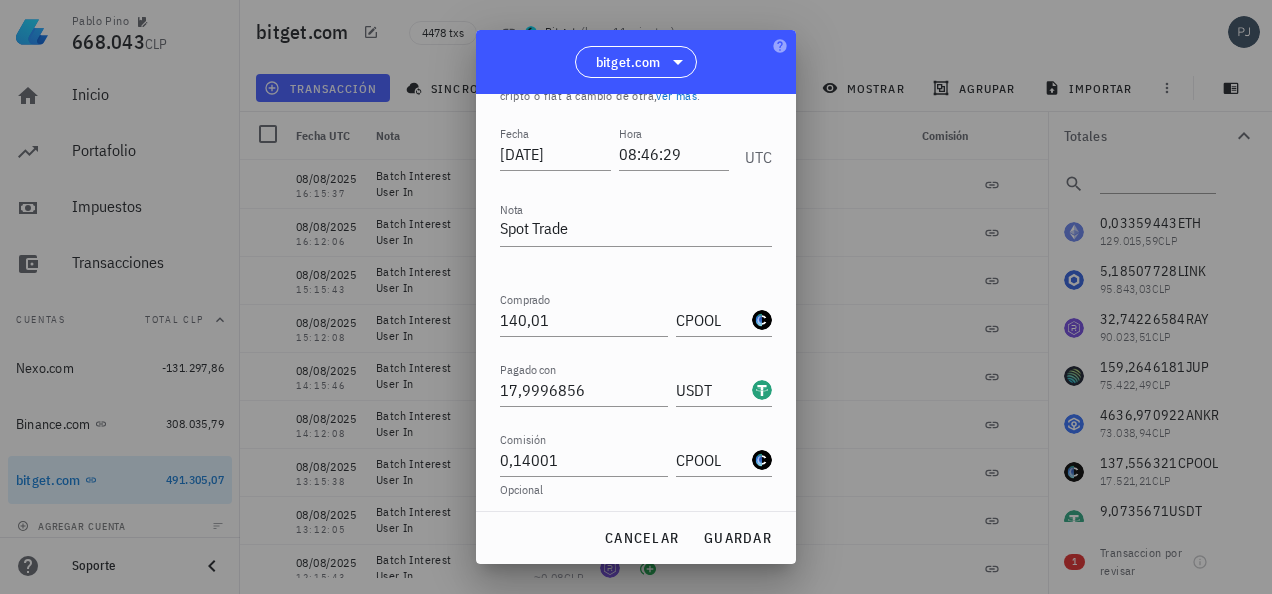 scroll, scrollTop: 146, scrollLeft: 0, axis: vertical 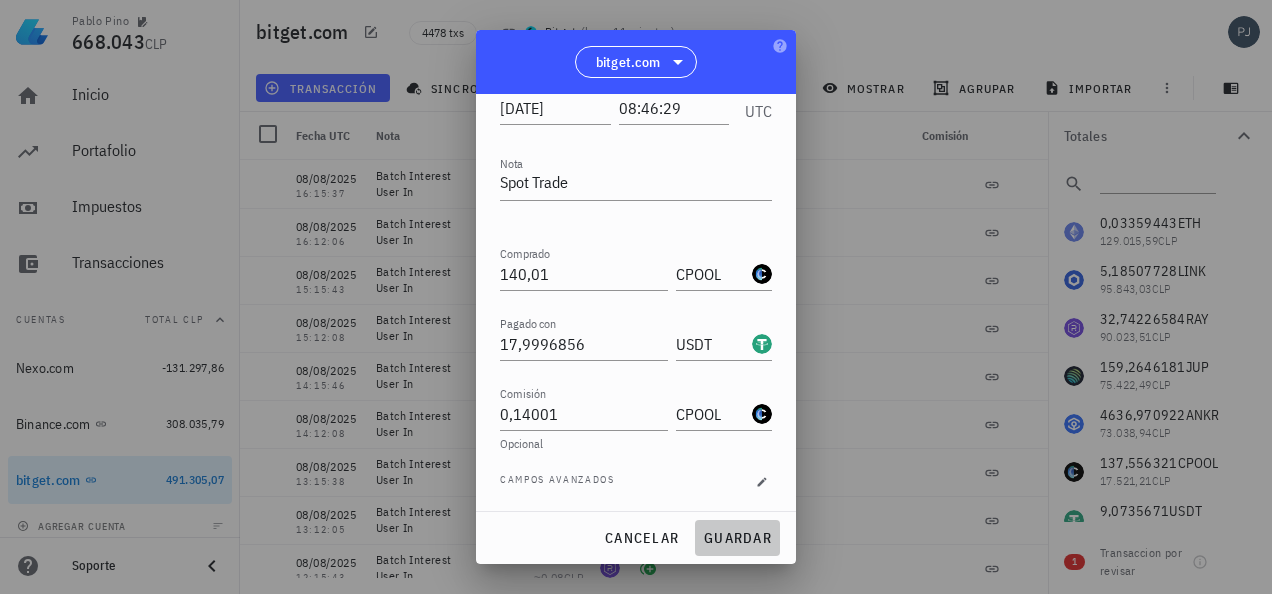 click on "guardar" at bounding box center [737, 538] 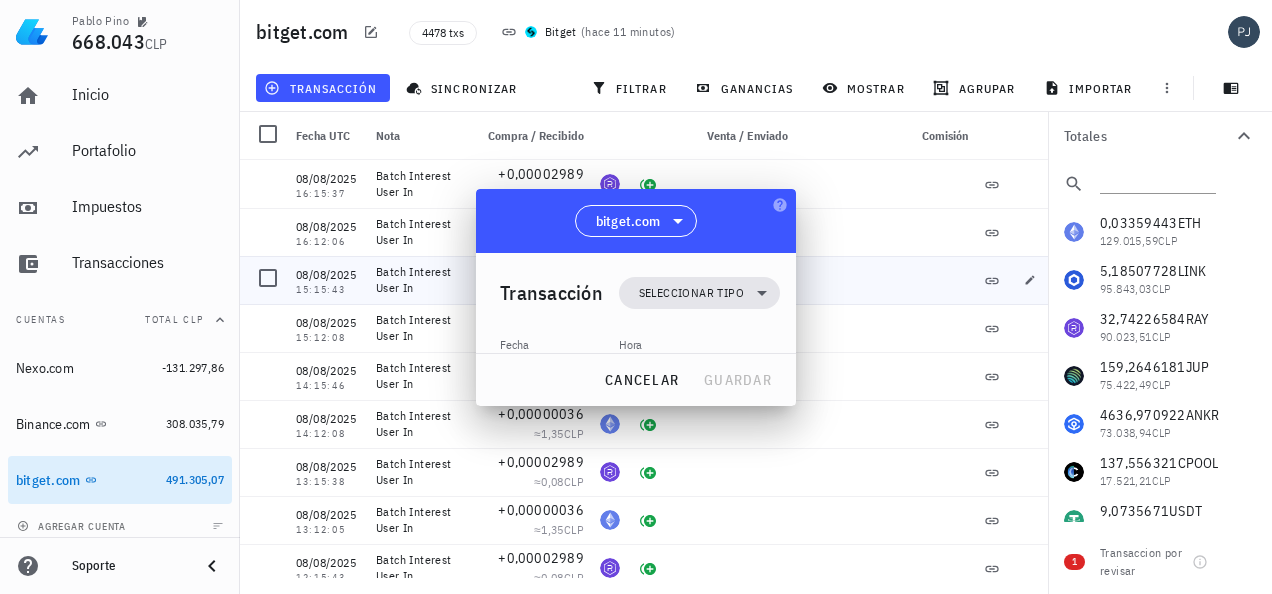 scroll, scrollTop: 0, scrollLeft: 0, axis: both 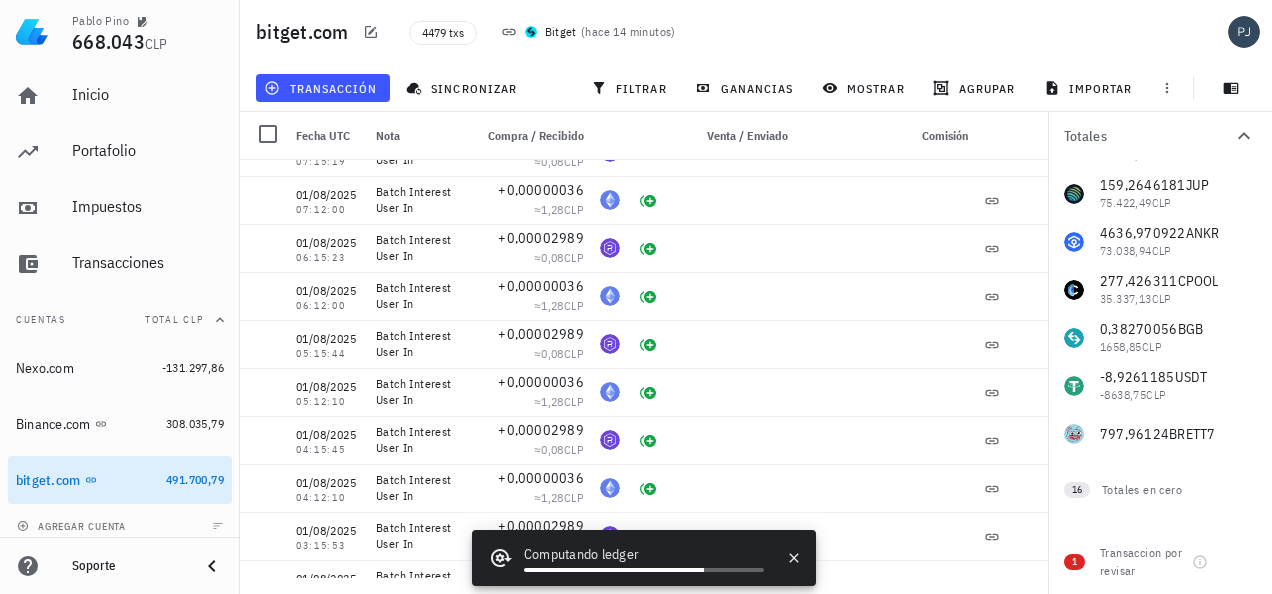 click on "0,03359443  ETH   129.015,59  CLP     5,18507728  LINK   95.843,03  CLP     32,74226584  RAY   90.023,51  CLP     159,2646181  JUP   75.422,49  CLP     4636,970922  ANKR   73.038,94  CLP     277,426311  CPOOL   35.337,13  CLP     0,38270056  BGB   1658,85  CLP     0  ANI   0  CLP     0  PYR   0  CLP     0  SOL   0  CLP     0  WEN   0  CLP     0  MANA   0  CLP     0  ONDO   0  CLP     0  SAND   0  CLP     0  USDC   0  CLP     0  AI16Z   0  CLP     0  BILLY   0  CLP     0  BRETT   0  CLP     0  ORDER   0  CLP     0  SUSHI   0  CLP     0  ISLAND   0  CLP     0  VIRTUAL   0  CLP     -8,9261185  USDT   -8638,75  CLP     797,96124  BRETT7       0  NEIROETH" at bounding box center [1160, 242] 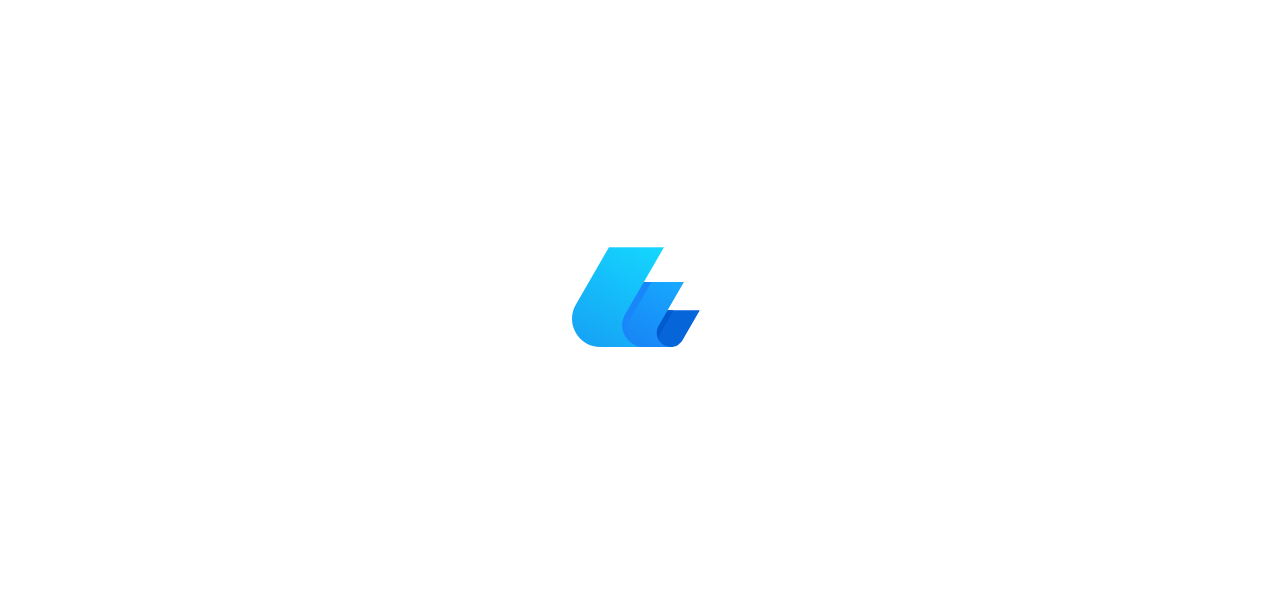 scroll, scrollTop: 0, scrollLeft: 0, axis: both 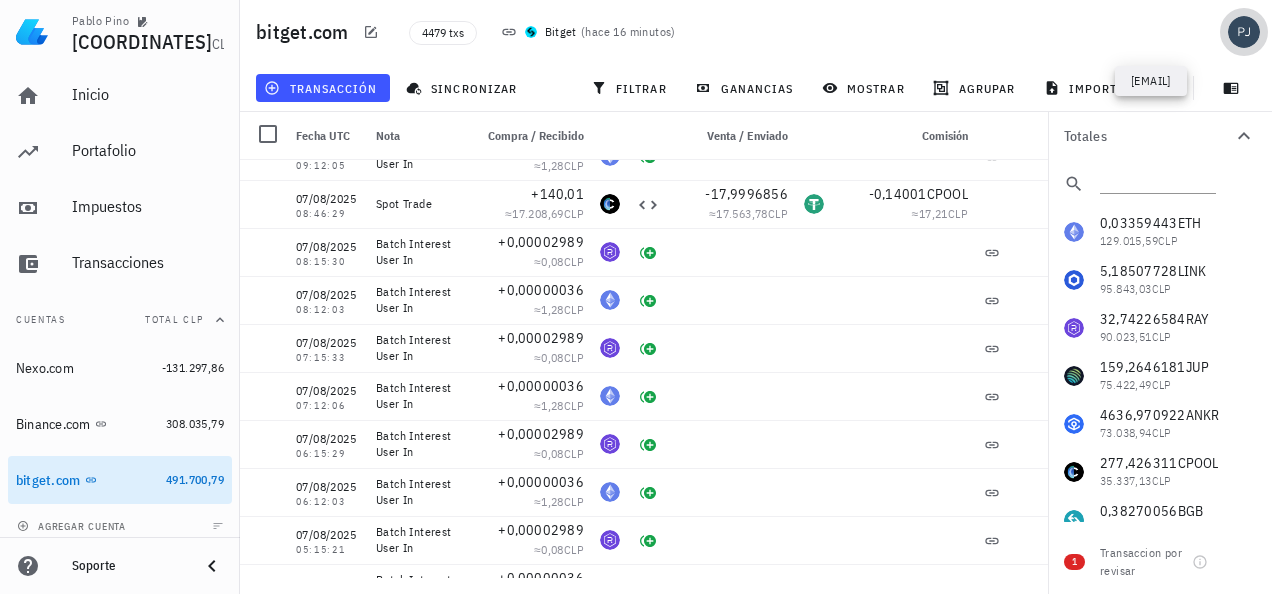click at bounding box center (1244, 32) 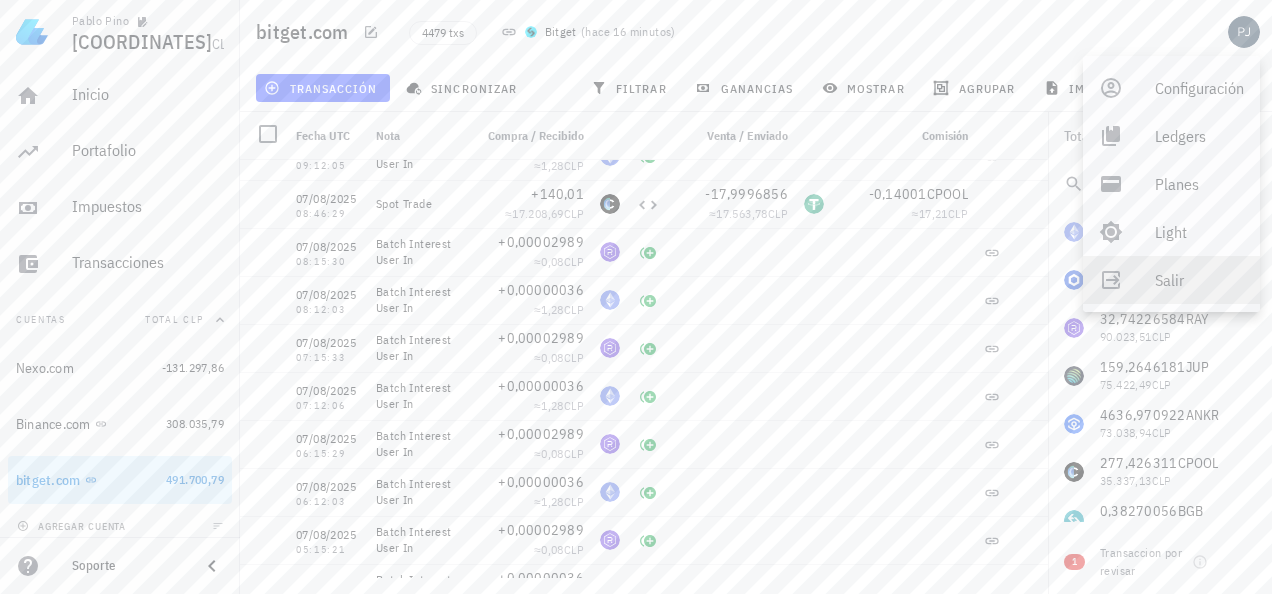 click on "Salir" at bounding box center (1199, 280) 